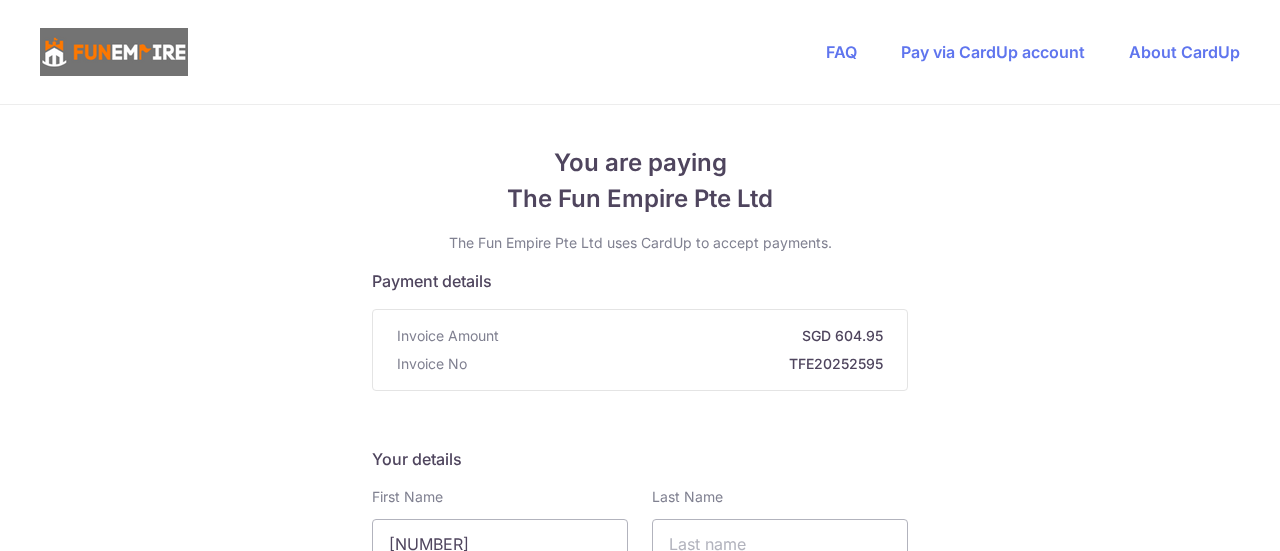 scroll, scrollTop: 0, scrollLeft: 0, axis: both 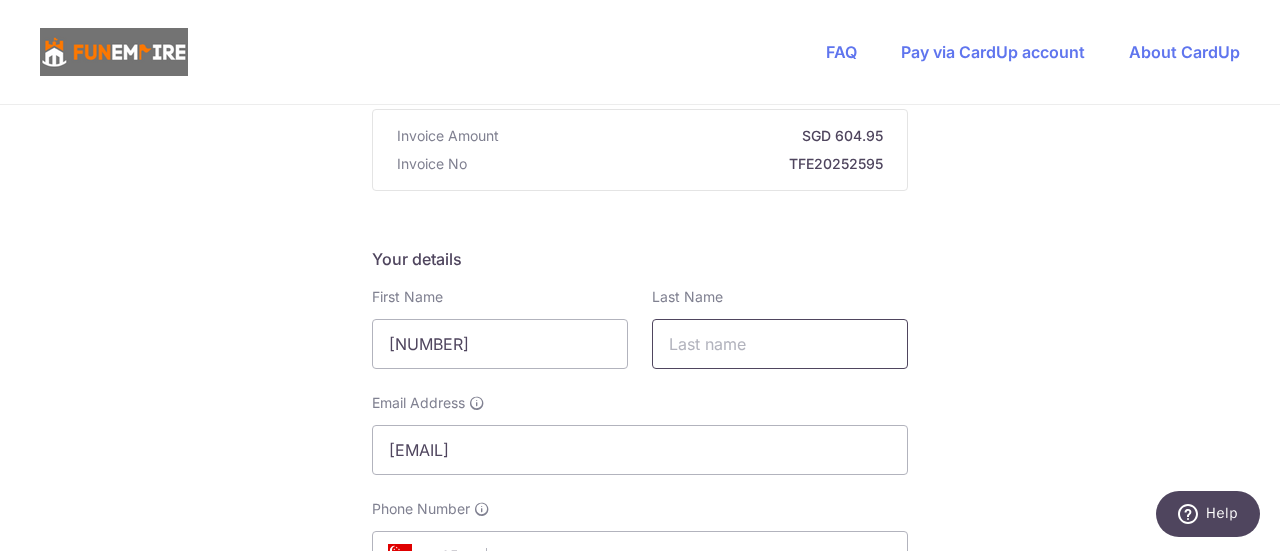 click at bounding box center [780, 344] 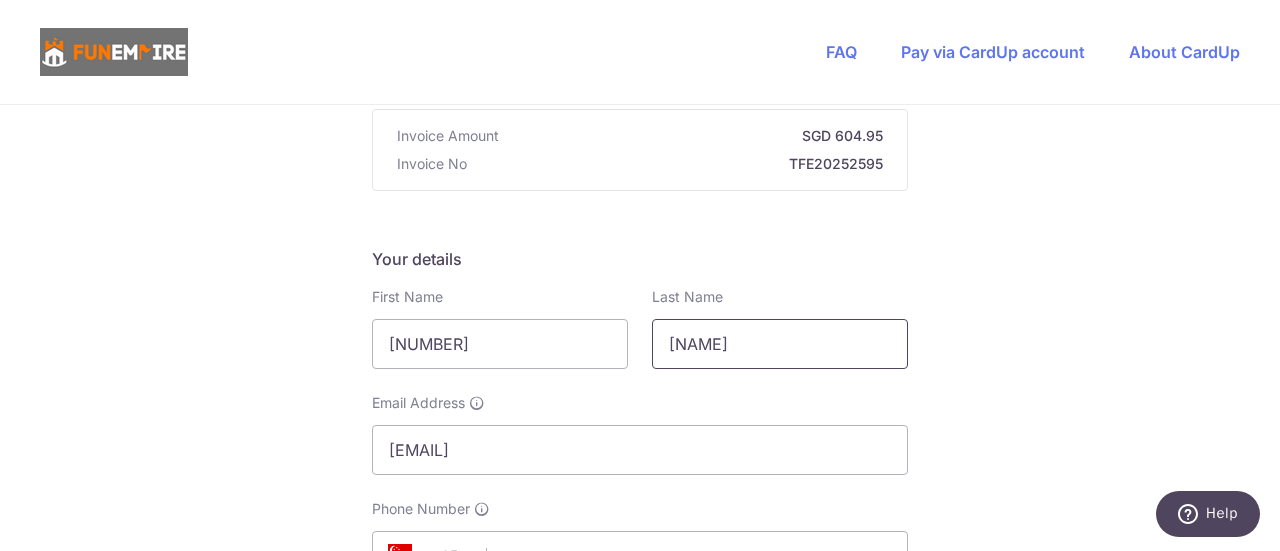 type on "Tham" 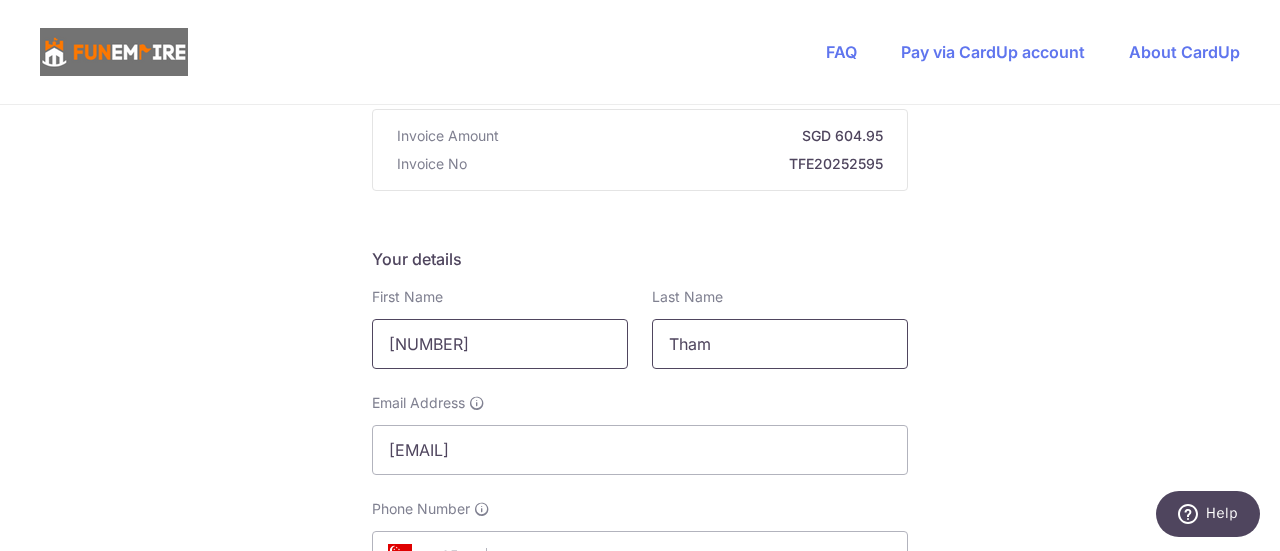 drag, startPoint x: 760, startPoint y: 341, endPoint x: 620, endPoint y: 340, distance: 140.00357 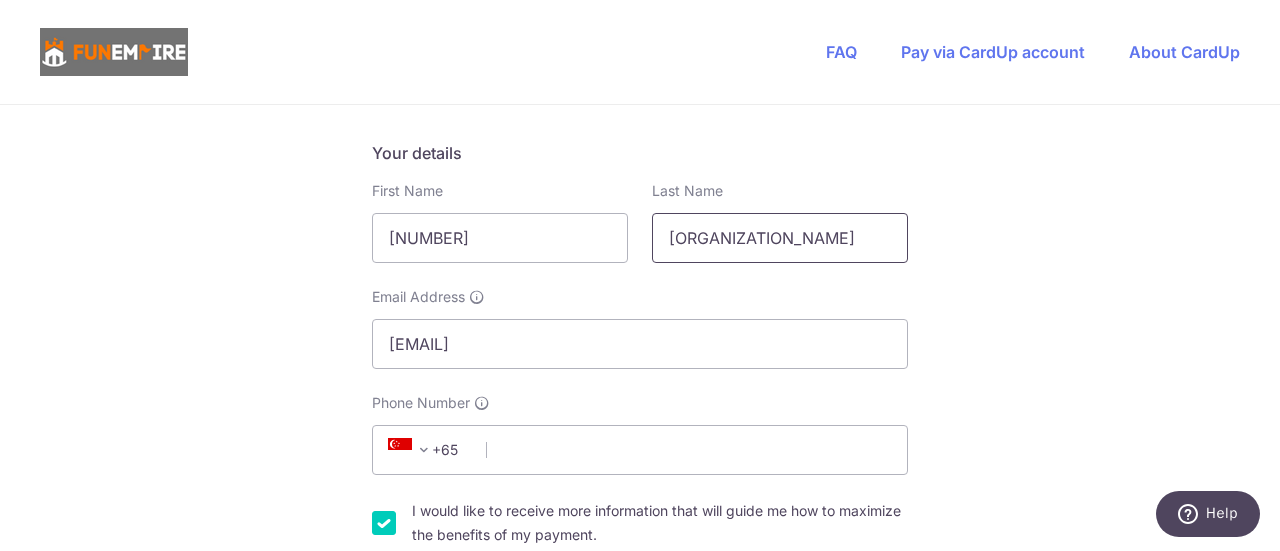 scroll, scrollTop: 400, scrollLeft: 0, axis: vertical 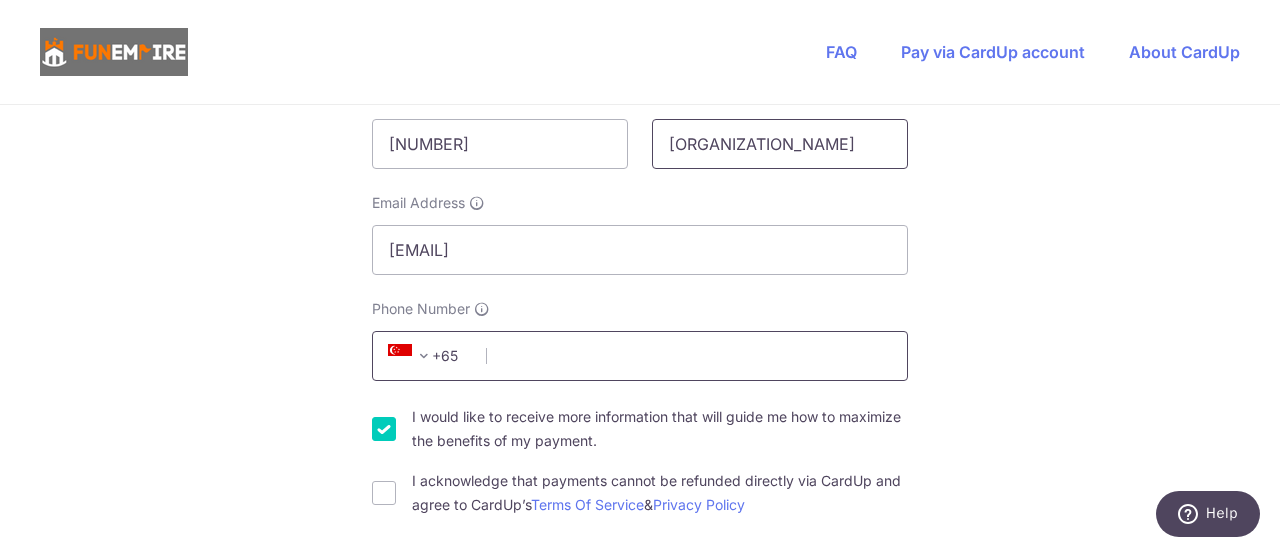 type on "[ORGANIZATION_NAME]" 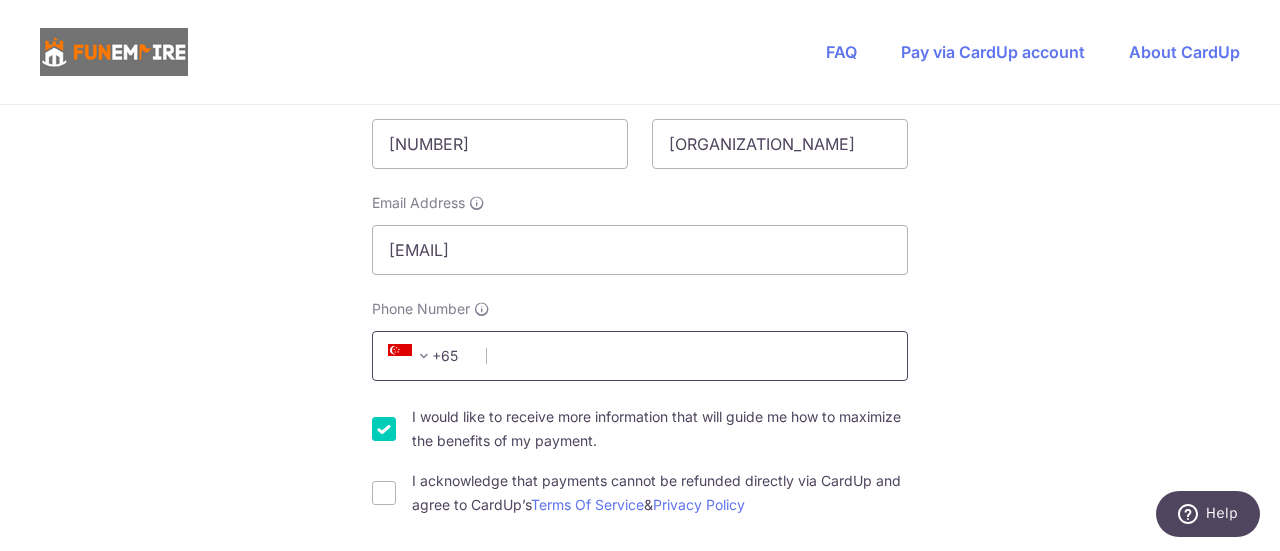 click on "Phone Number" at bounding box center [640, 356] 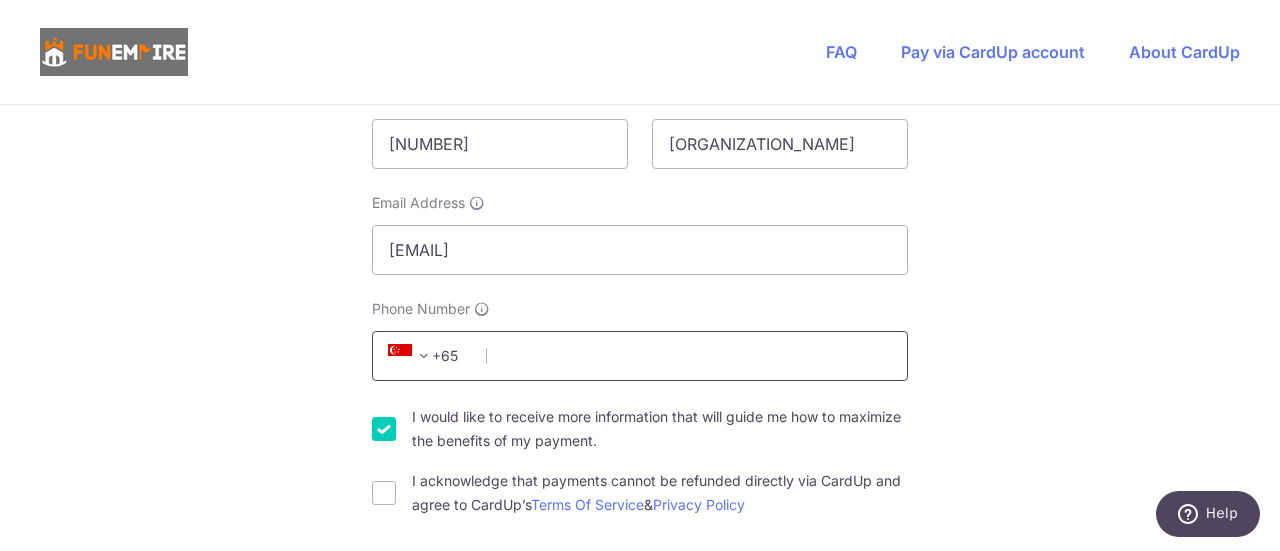 type on "[PHONE]" 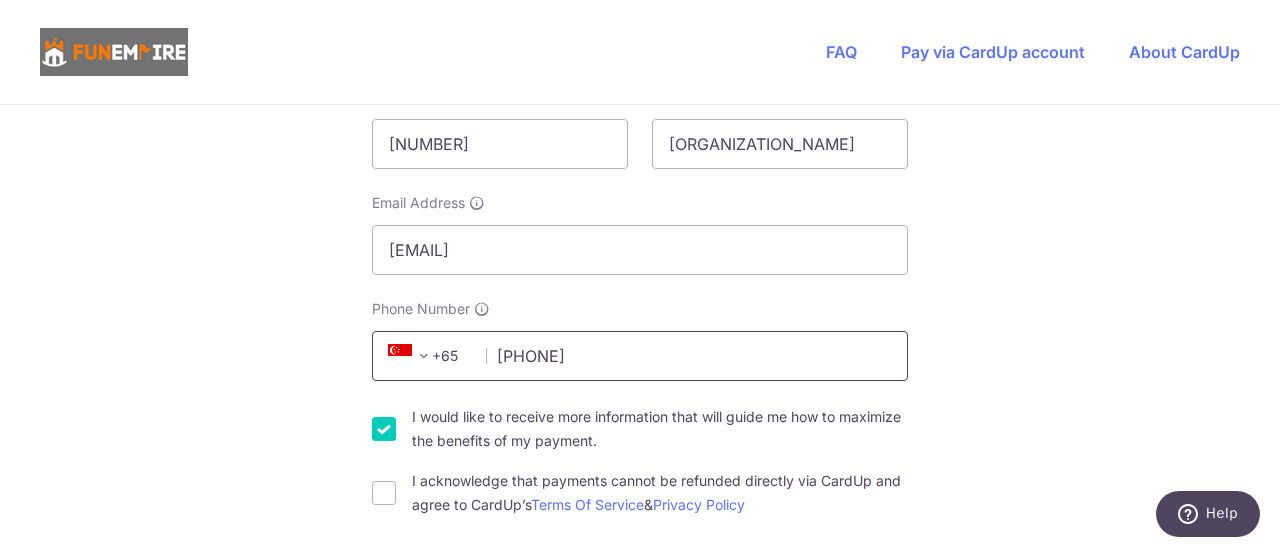 select on "65" 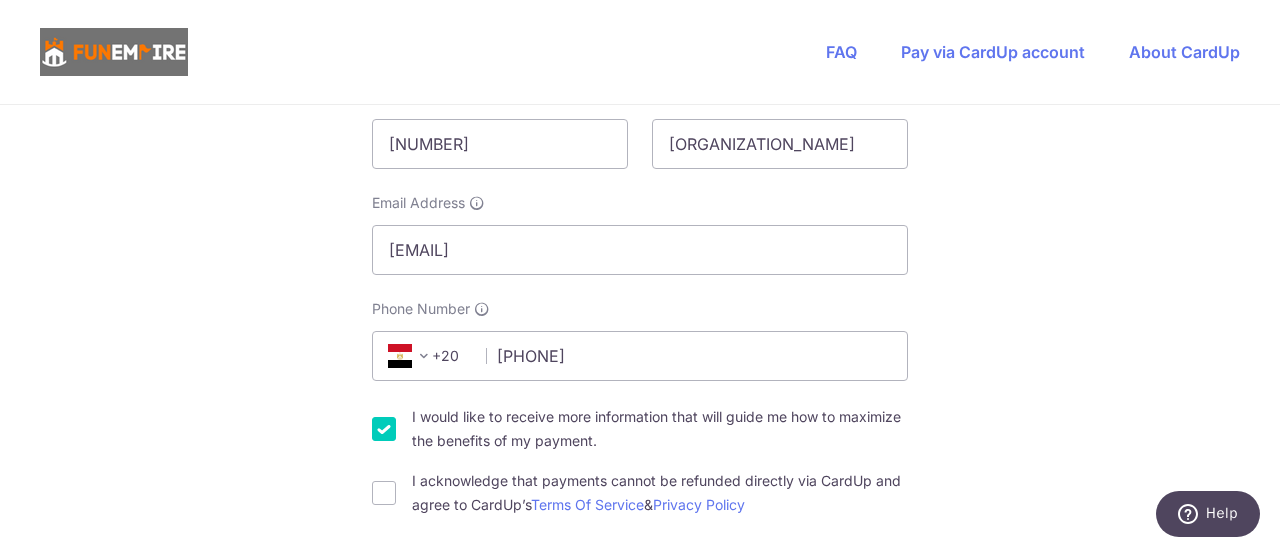 scroll, scrollTop: 500, scrollLeft: 0, axis: vertical 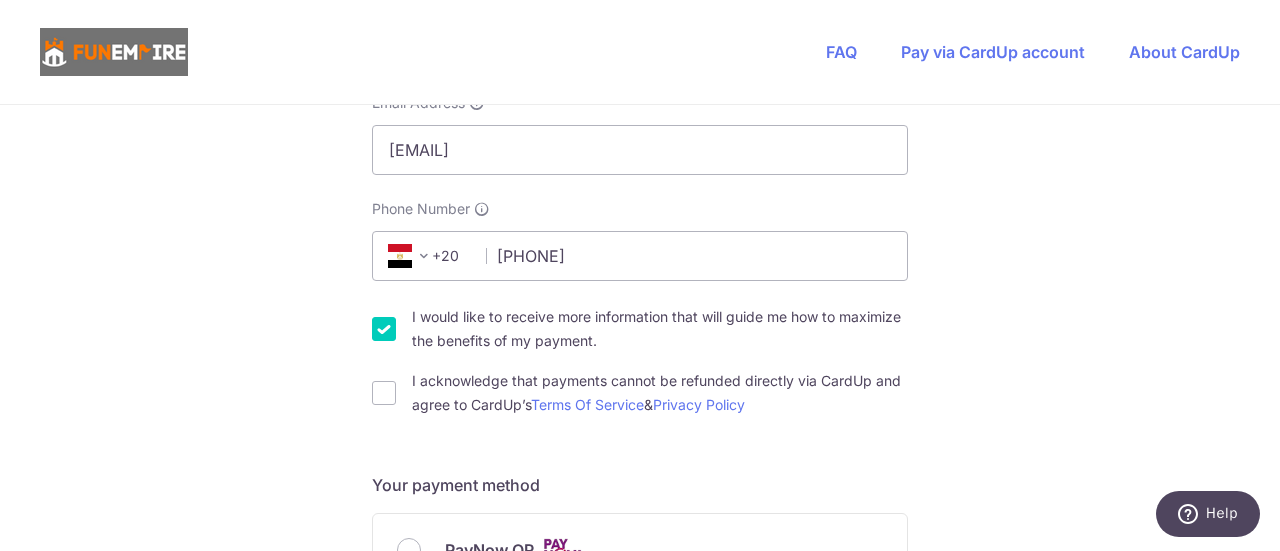 click on "I would like to receive more information that will guide me how to maximize the benefits of my payment." at bounding box center (384, 329) 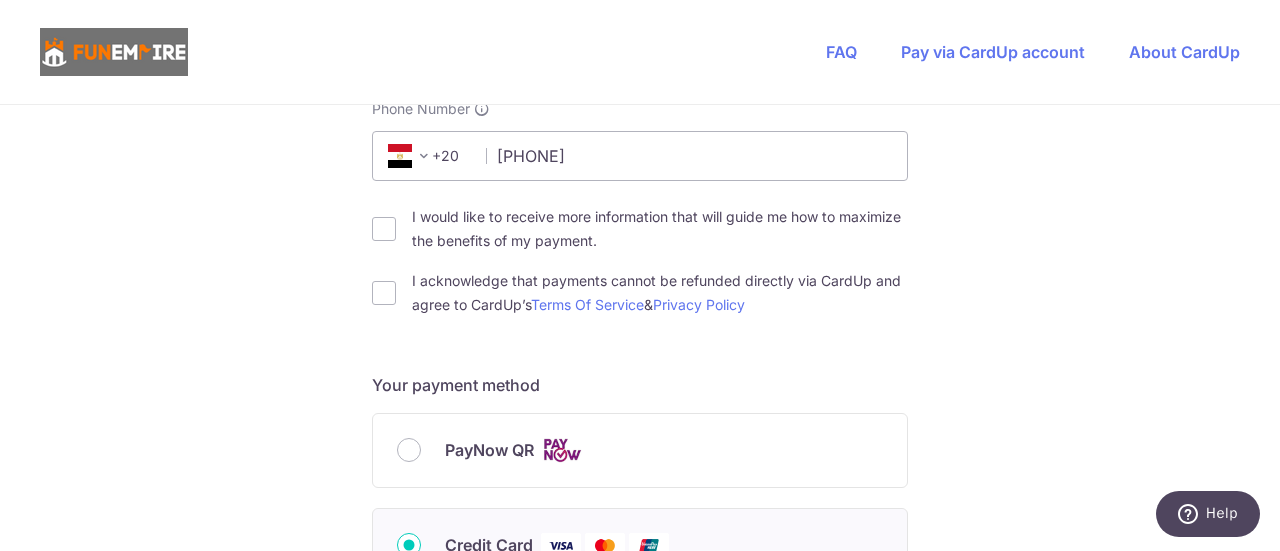 scroll, scrollTop: 800, scrollLeft: 0, axis: vertical 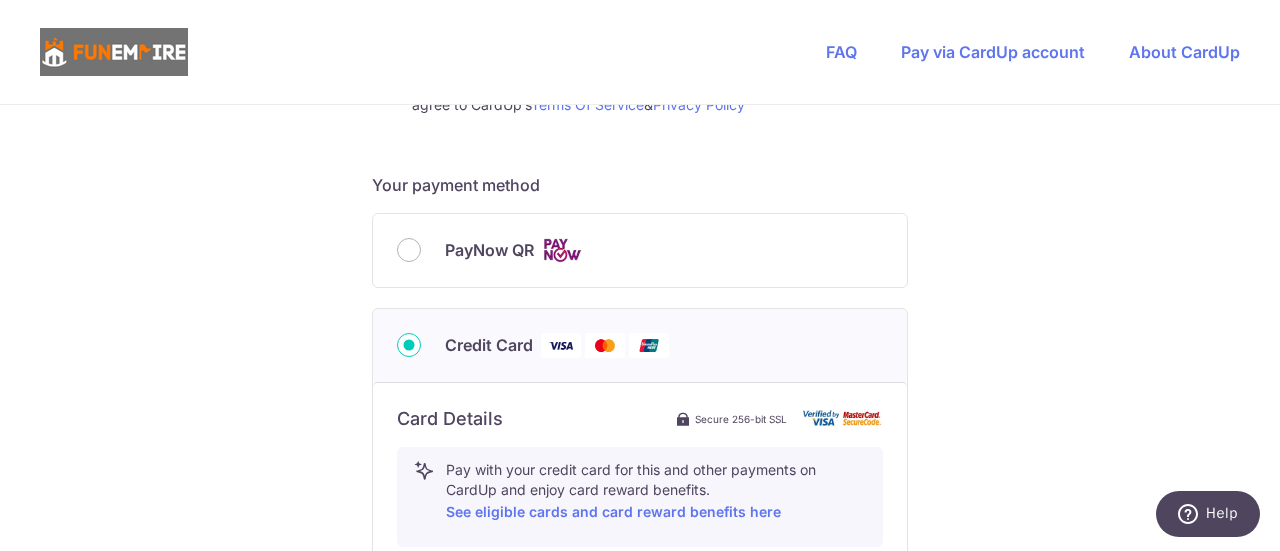 click on "PayNow QR" at bounding box center (640, 250) 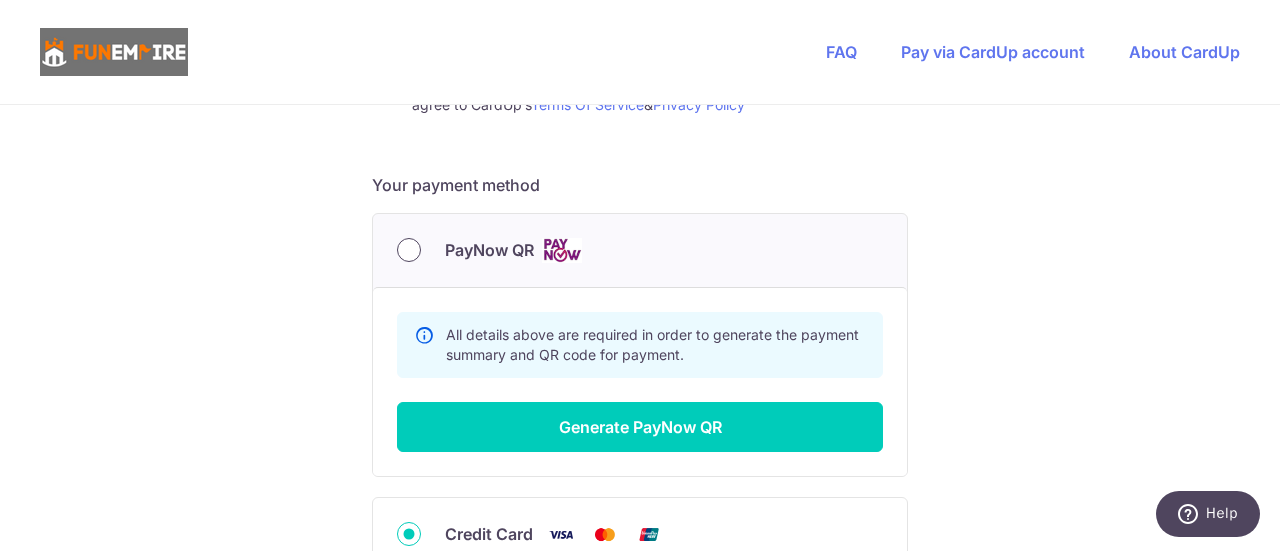 click on "PayNow QR" at bounding box center (409, 250) 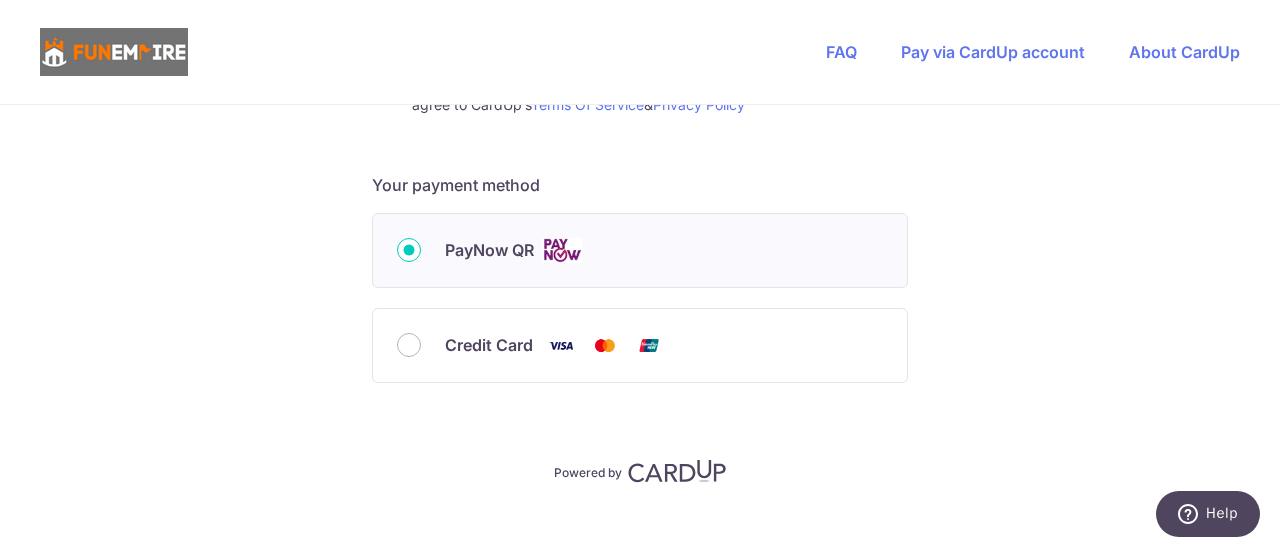 scroll, scrollTop: 500, scrollLeft: 0, axis: vertical 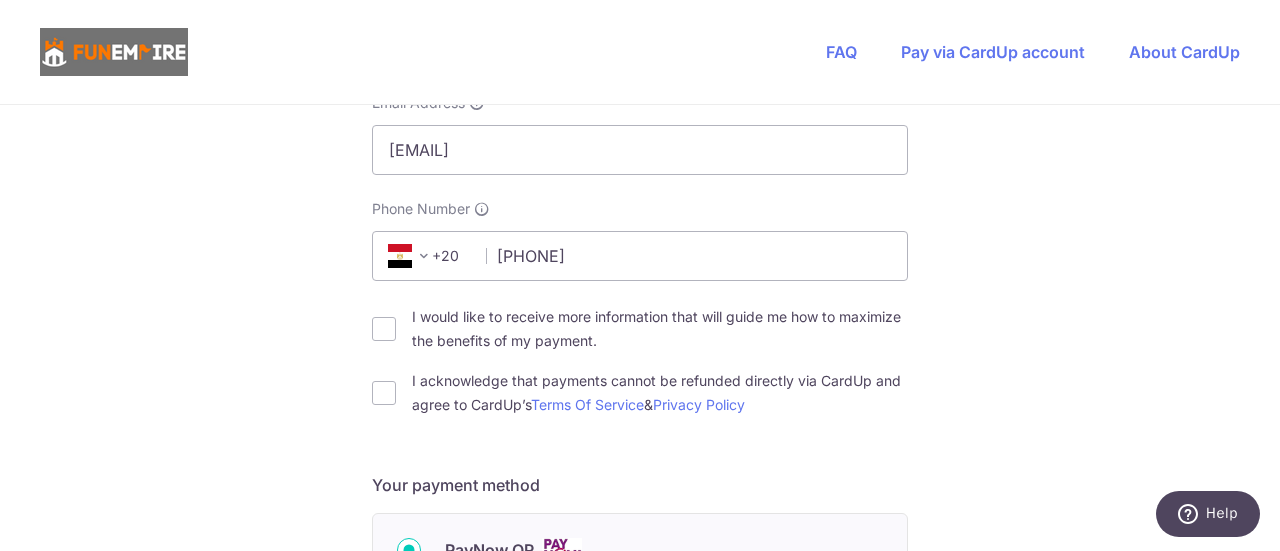 drag, startPoint x: 368, startPoint y: 326, endPoint x: 369, endPoint y: 361, distance: 35.014282 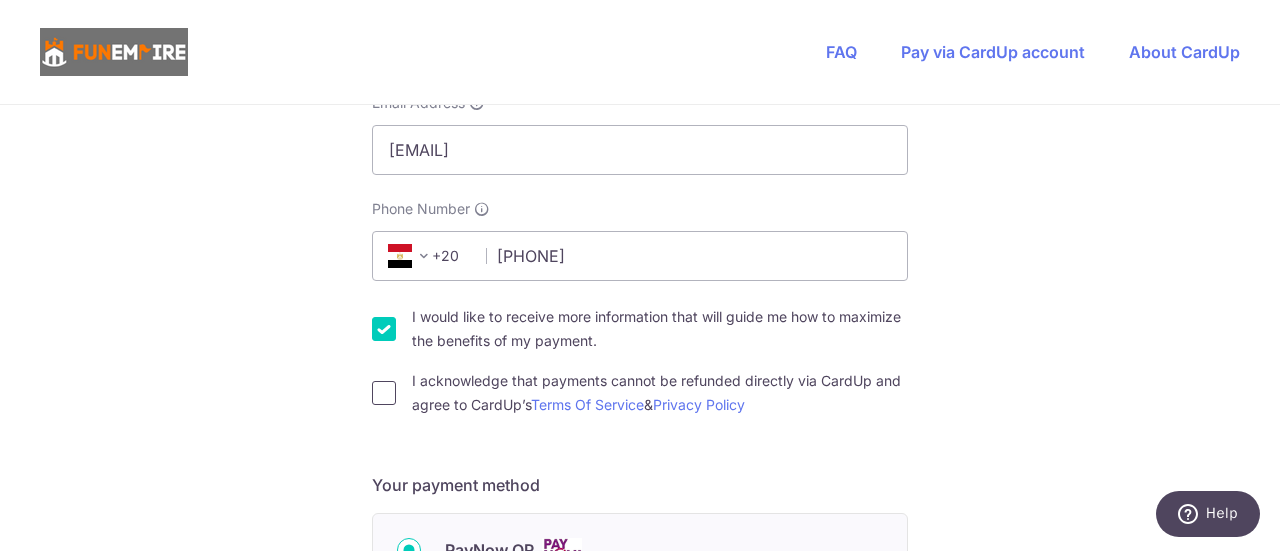 click on "I acknowledge that payments cannot be refunded directly via CardUp and agree to CardUp’s
Terms Of Service  &
Privacy Policy" at bounding box center [384, 393] 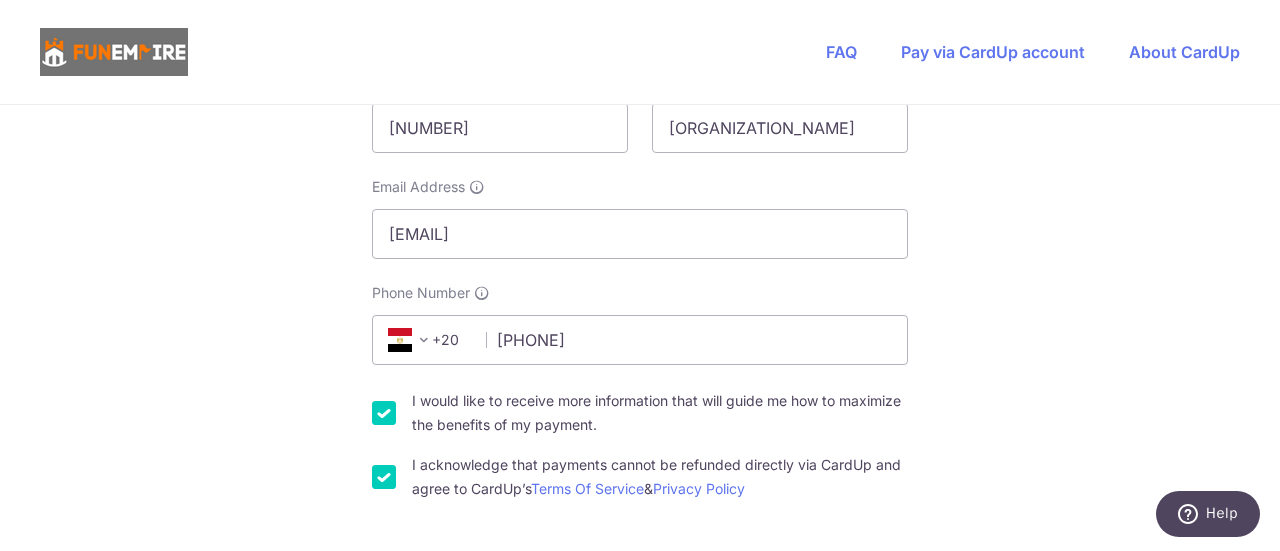 scroll, scrollTop: 423, scrollLeft: 0, axis: vertical 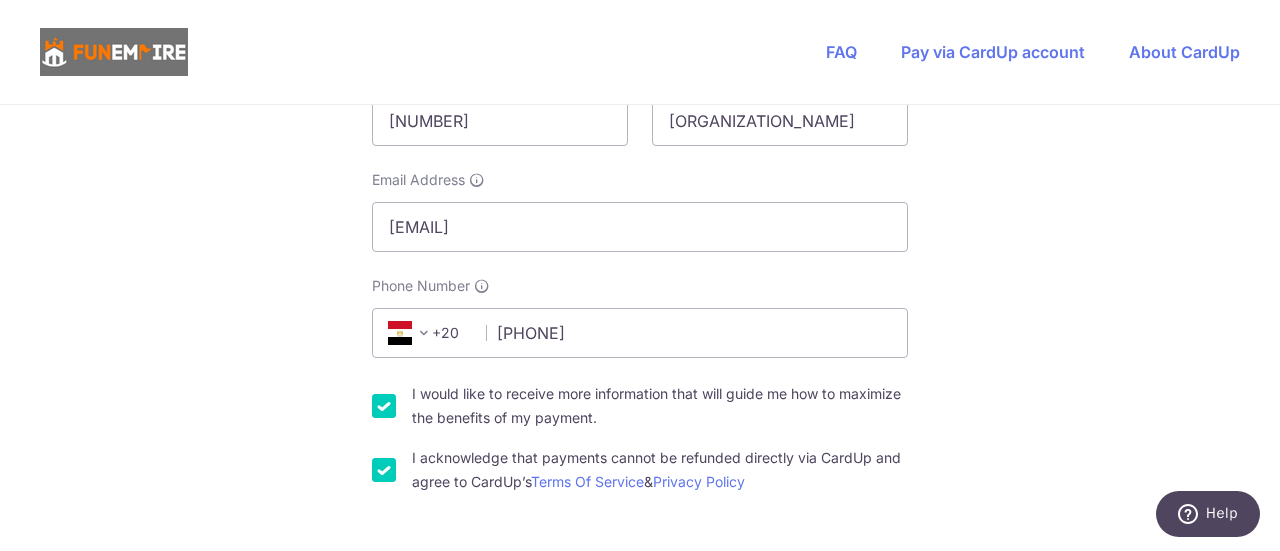 click on "I would like to receive more information that will guide me how to maximize the benefits of my payment." at bounding box center (384, 406) 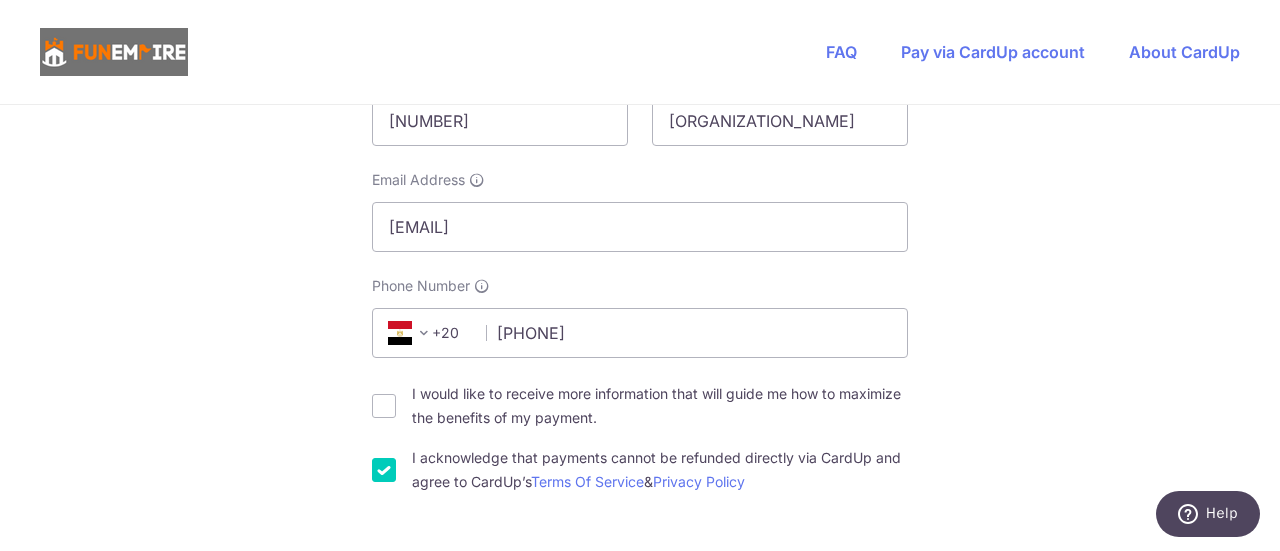click on "I acknowledge that payments cannot be refunded directly via CardUp and agree to CardUp’s
Terms Of Service  &
Privacy Policy" at bounding box center [384, 470] 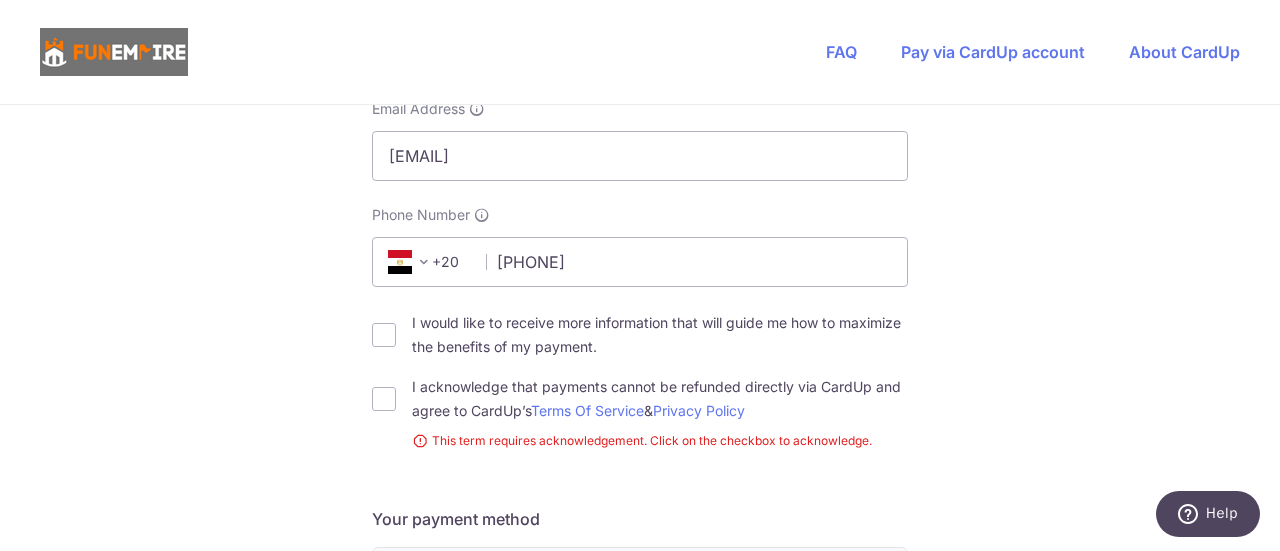 scroll, scrollTop: 523, scrollLeft: 0, axis: vertical 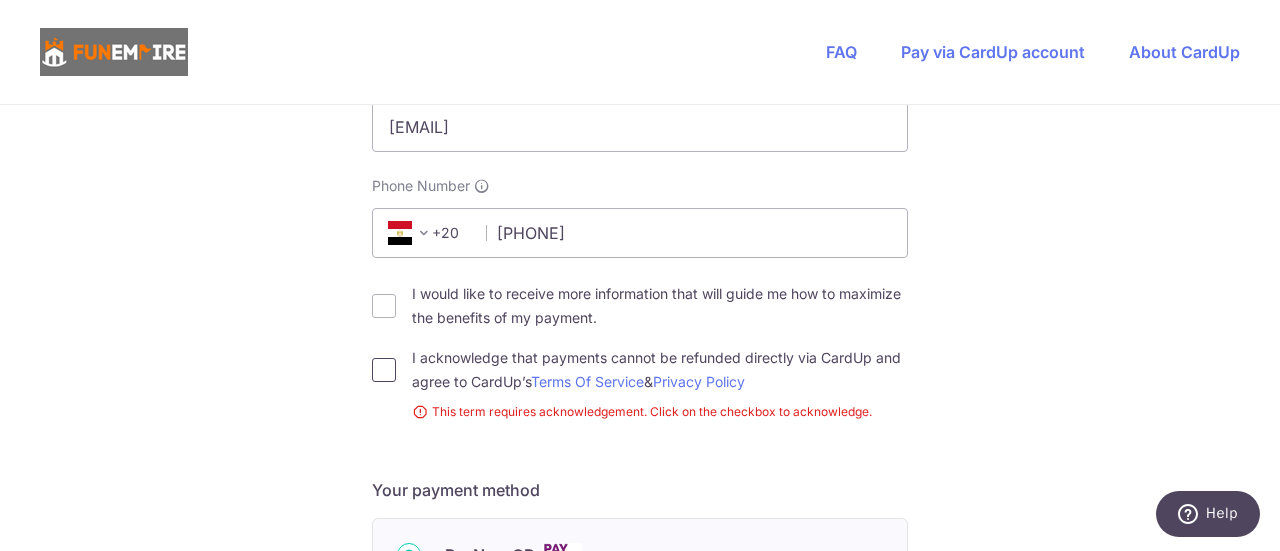 click on "I acknowledge that payments cannot be refunded directly via CardUp and agree to CardUp’s
Terms Of Service  &
Privacy Policy" at bounding box center [384, 370] 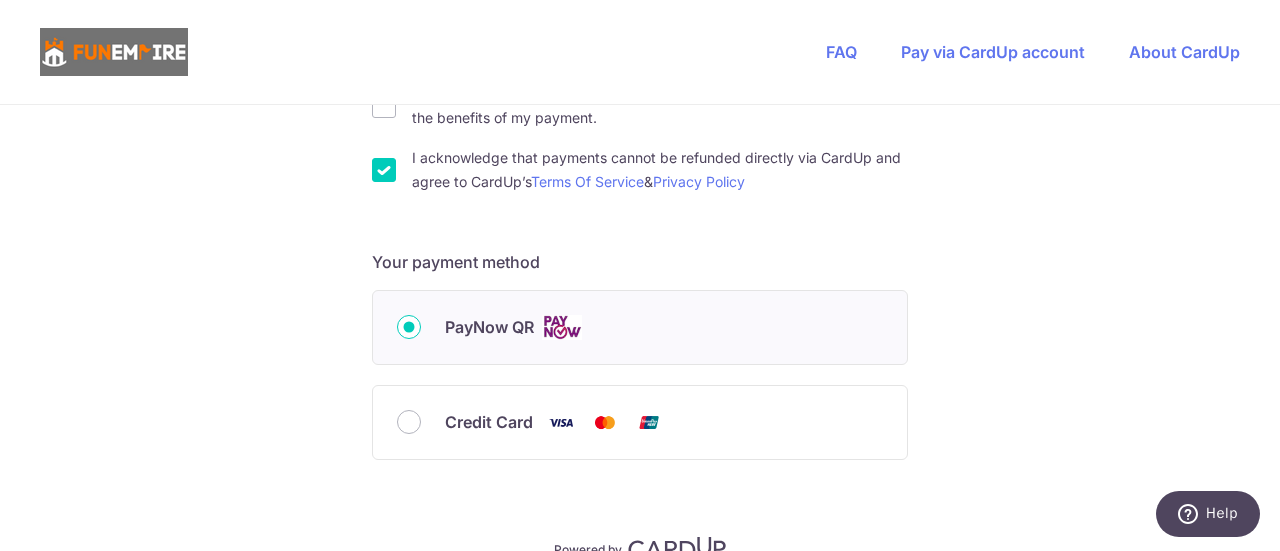 scroll, scrollTop: 823, scrollLeft: 0, axis: vertical 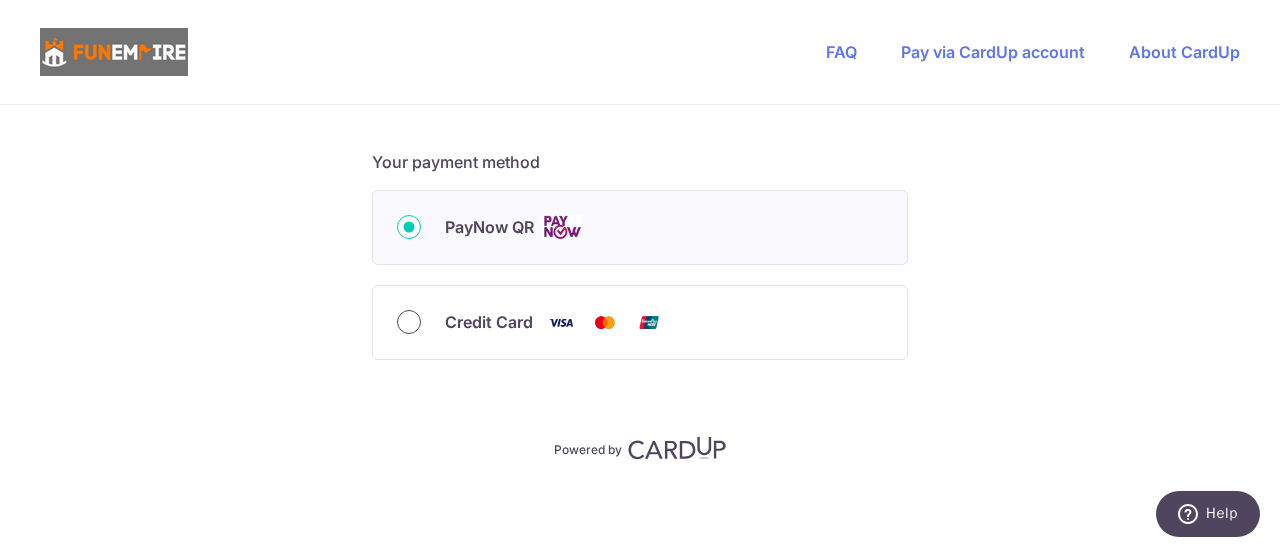 click on "Credit Card" at bounding box center [409, 322] 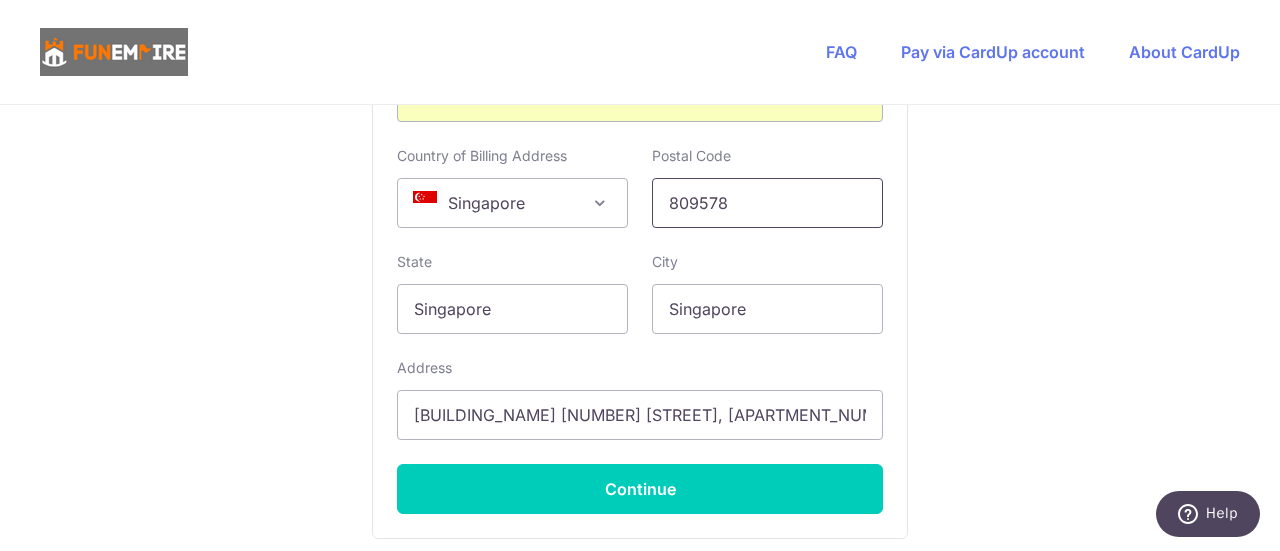 scroll, scrollTop: 1123, scrollLeft: 0, axis: vertical 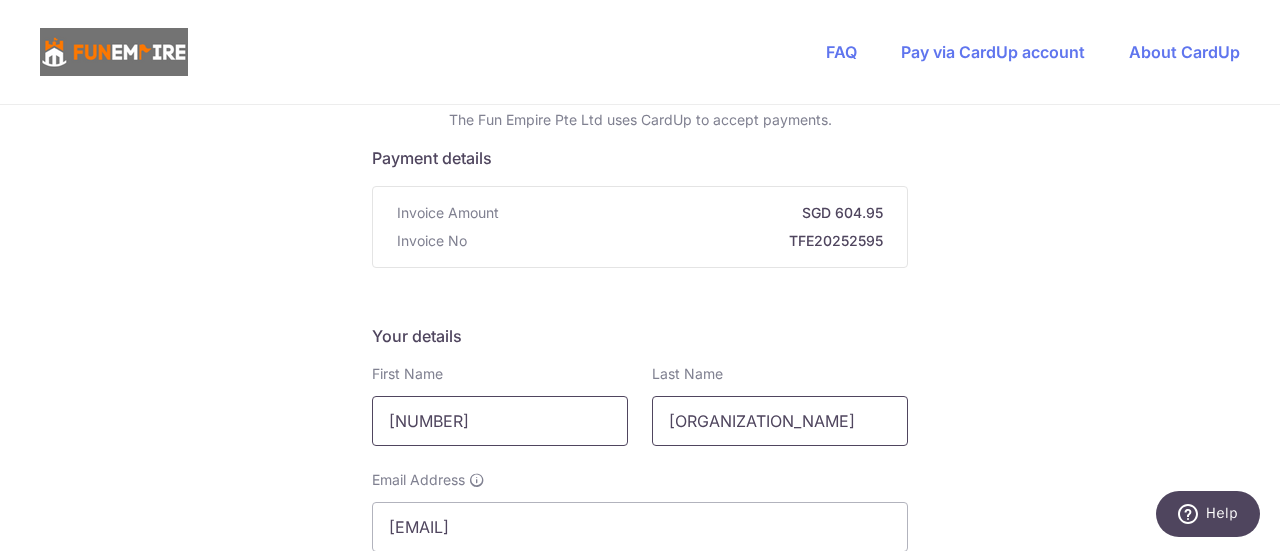drag, startPoint x: 786, startPoint y: 421, endPoint x: 532, endPoint y: 417, distance: 254.0315 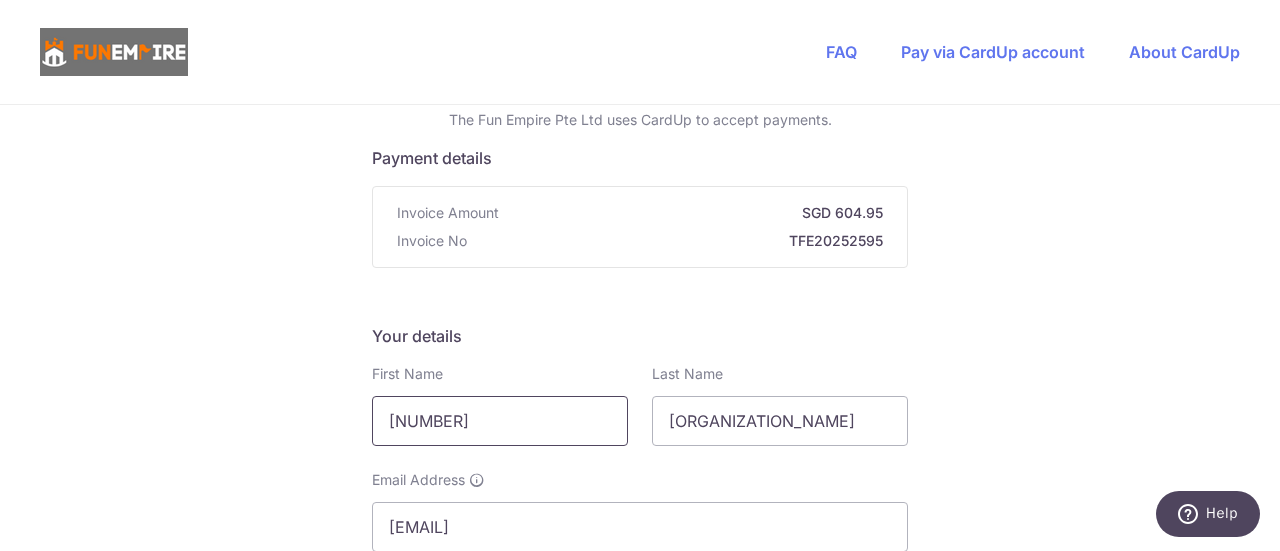 drag, startPoint x: 513, startPoint y: 419, endPoint x: 318, endPoint y: 420, distance: 195.00256 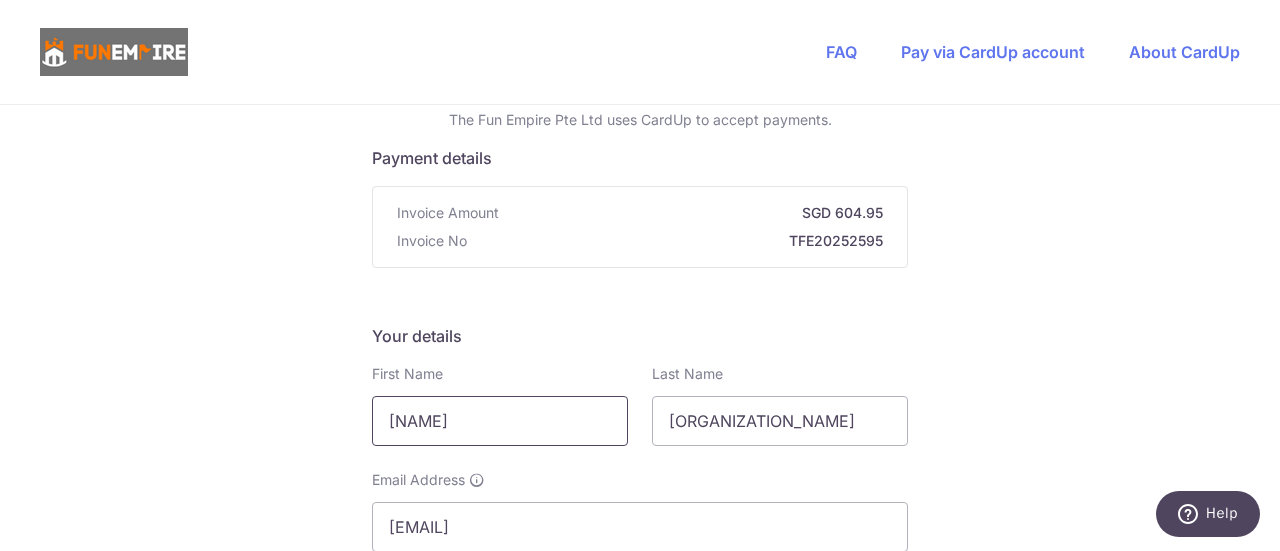 type on "[NAME]" 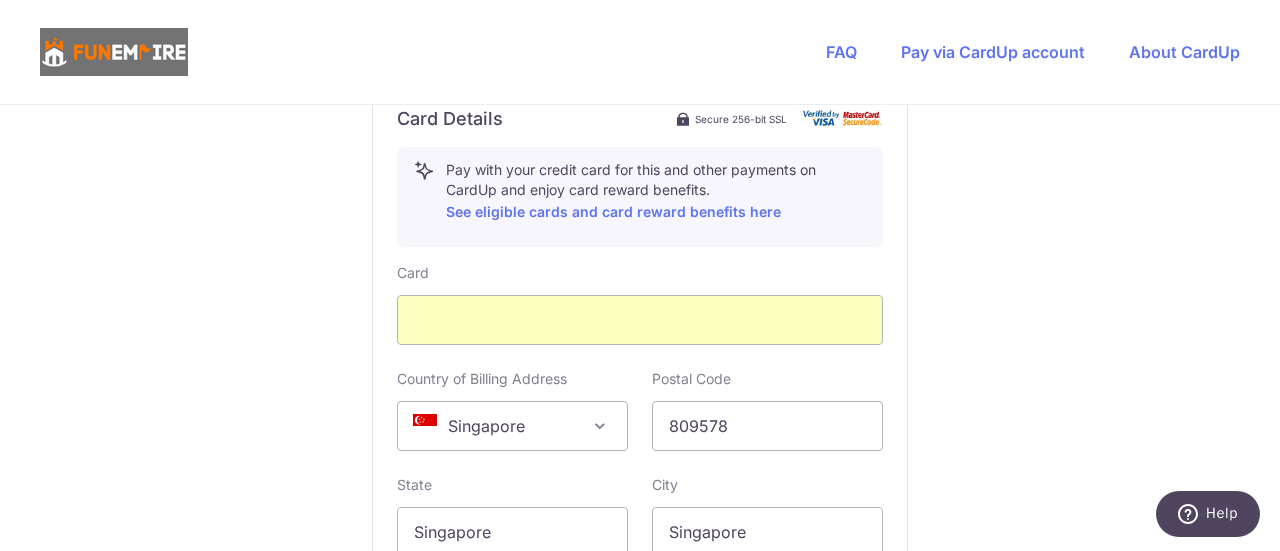 scroll, scrollTop: 1300, scrollLeft: 0, axis: vertical 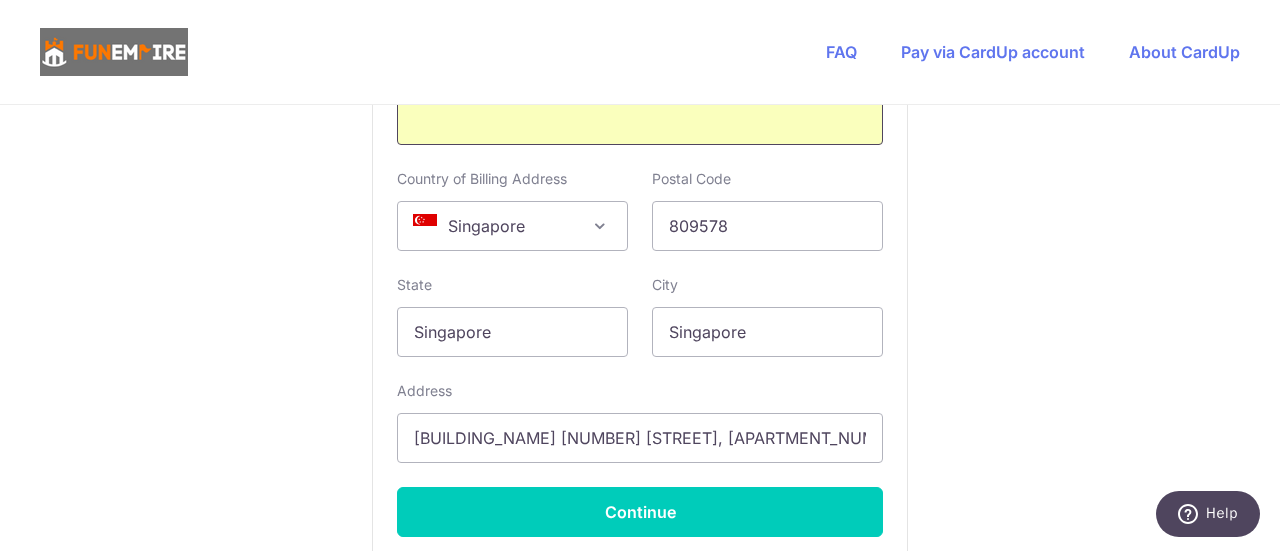 type on "Tham" 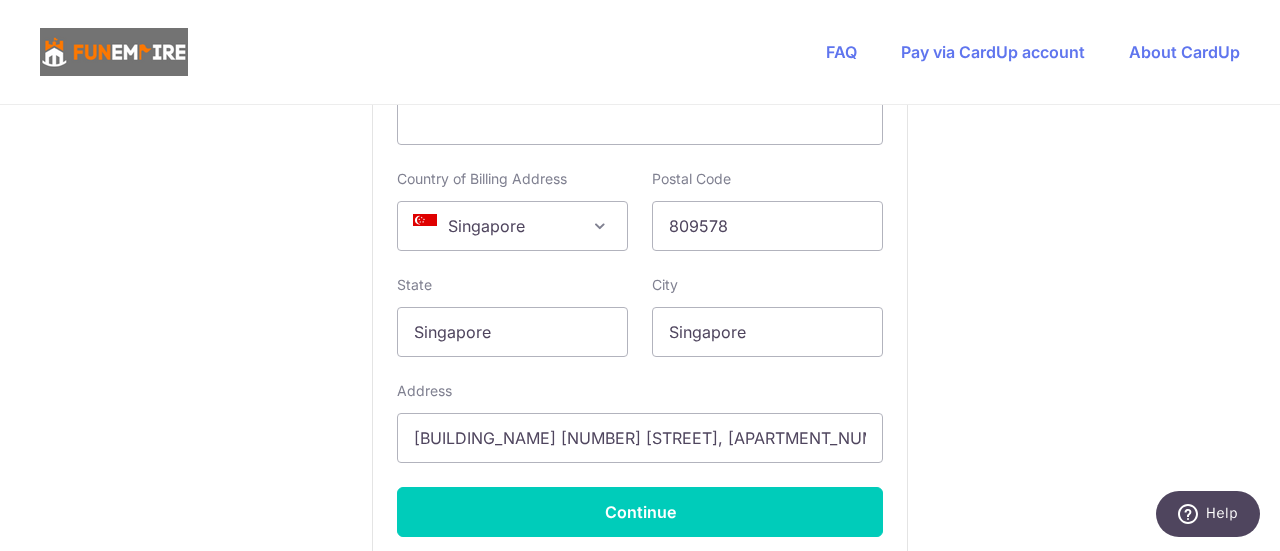 click on "You are paying
The Fun Empire Pte Ltd
The Fun Empire Pte Ltd uses CardUp to accept payments.
Payment details
Invoice Amount
SGD 604.95
Invoice No
TFE20252595
Your details
First Name
[NAME]
Last Name
[NAME]
Required
Email Address
[EMAIL]
Phone Number
[COUNTRY_CODE]
[COUNTRY_CODE]
[COUNTRY_CODE]" at bounding box center [640, -220] 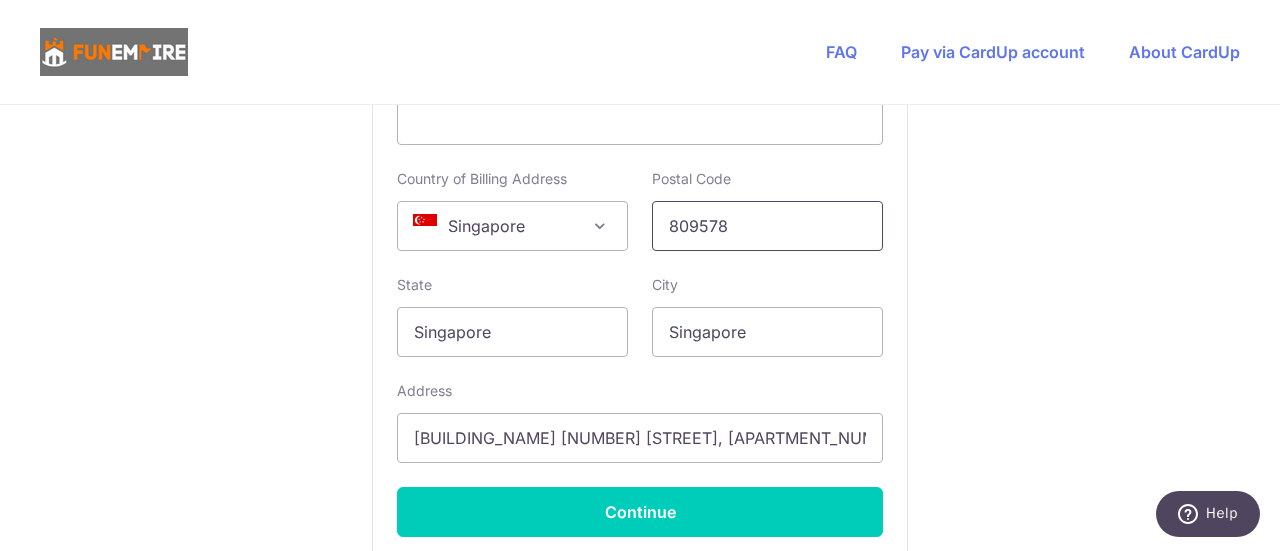 click on "809578" at bounding box center (767, 226) 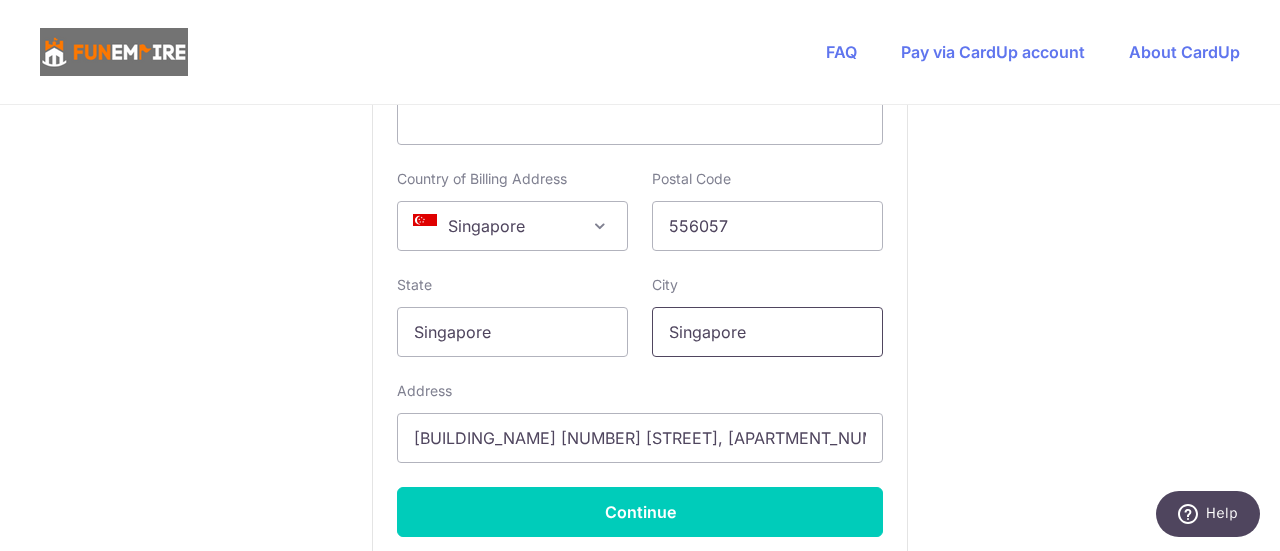 click on "Singapore" at bounding box center [767, 332] 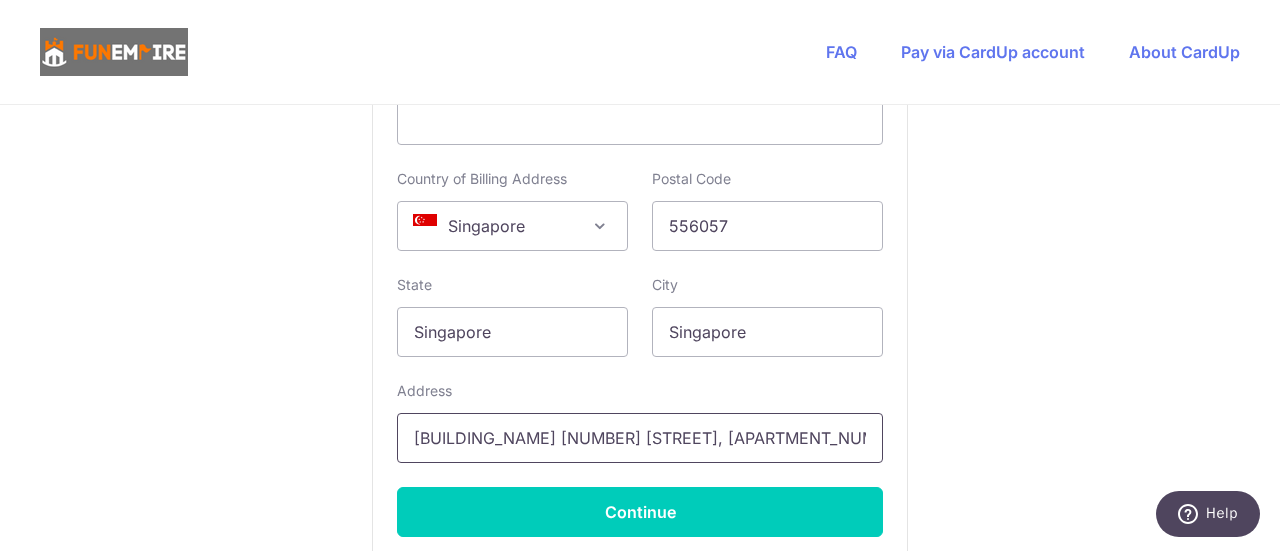 drag, startPoint x: 719, startPoint y: 429, endPoint x: 280, endPoint y: 399, distance: 440.02386 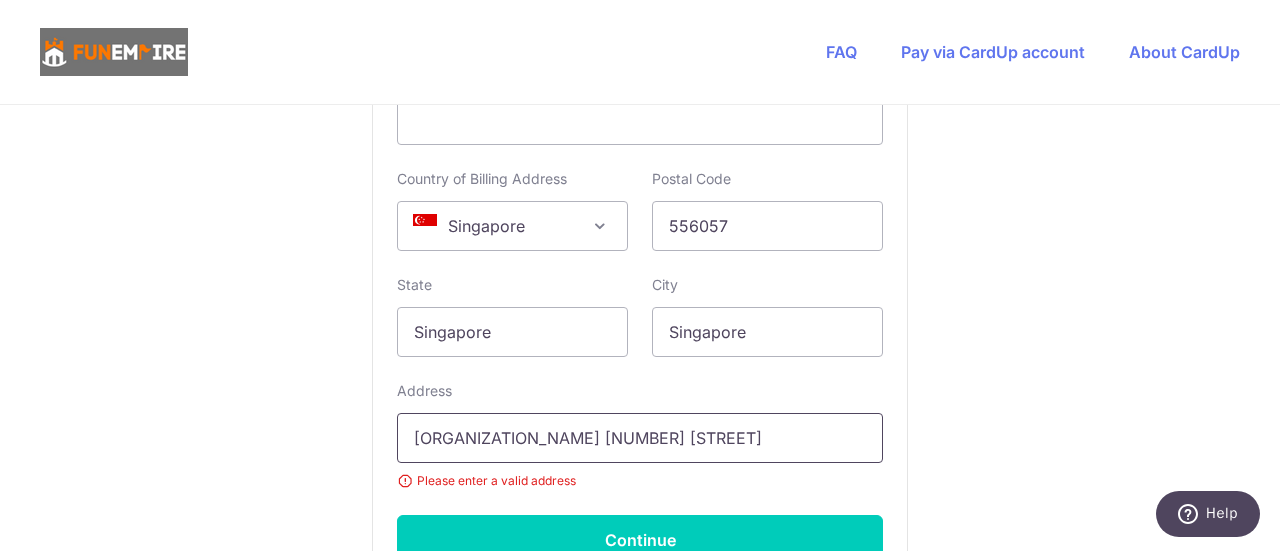 click on "[ORGANIZATION_NAME] [NUMBER] [STREET]" at bounding box center (640, 438) 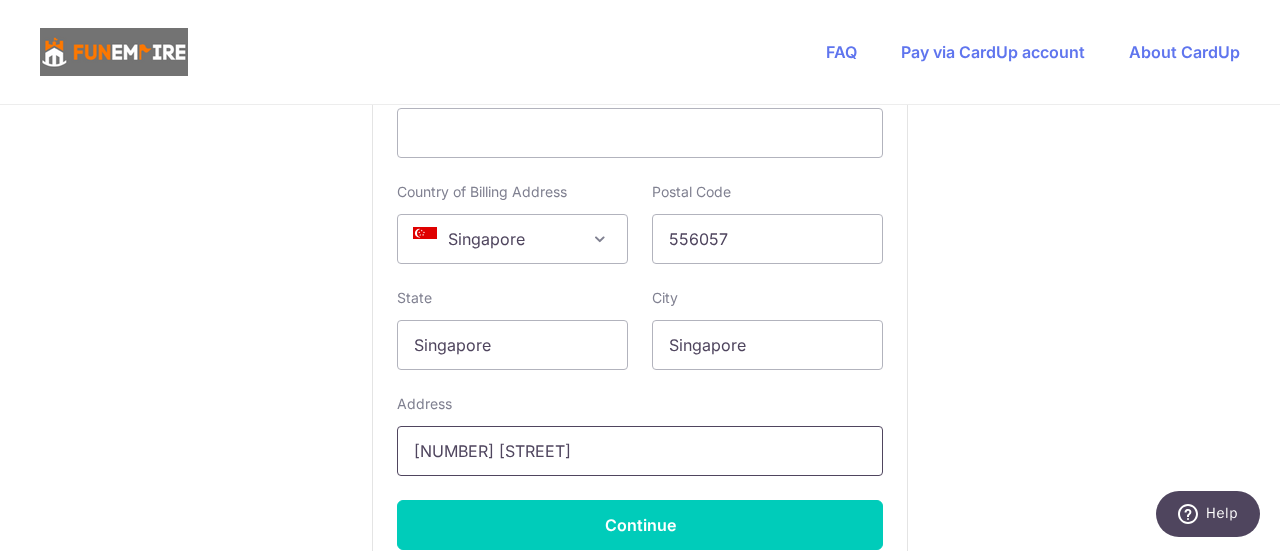 scroll, scrollTop: 1400, scrollLeft: 0, axis: vertical 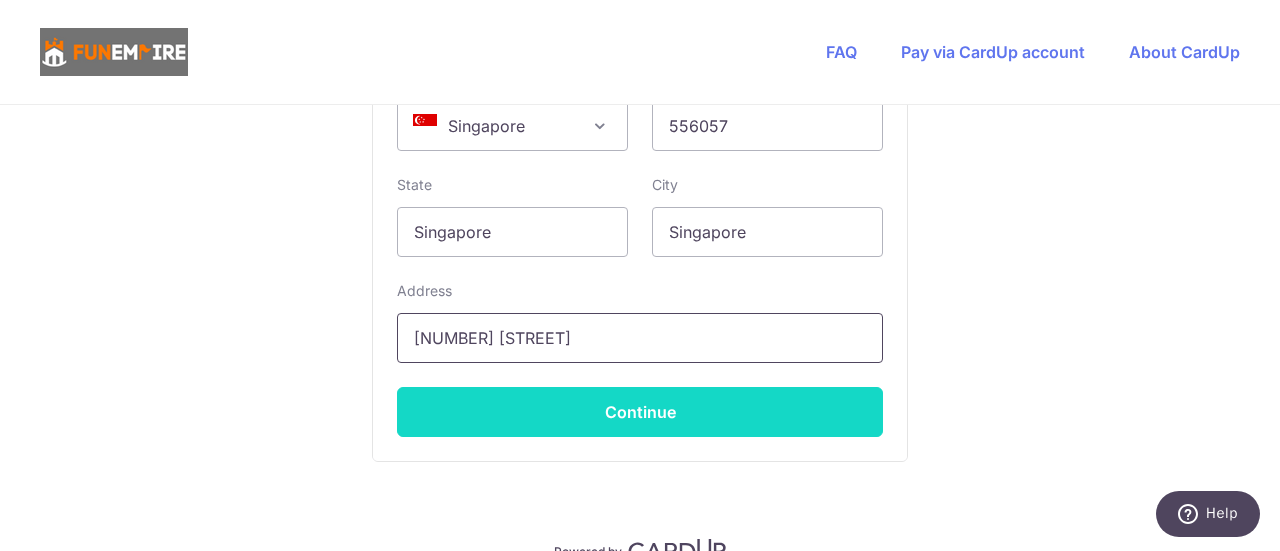 type on "[NUMBER] [STREET]" 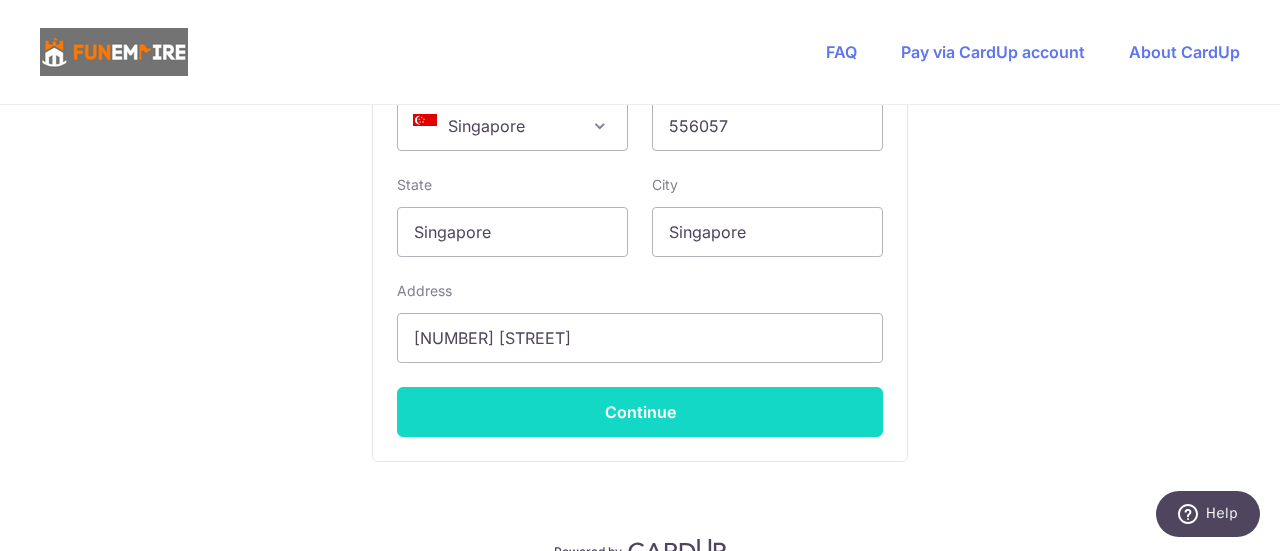 click on "Continue" at bounding box center (640, 412) 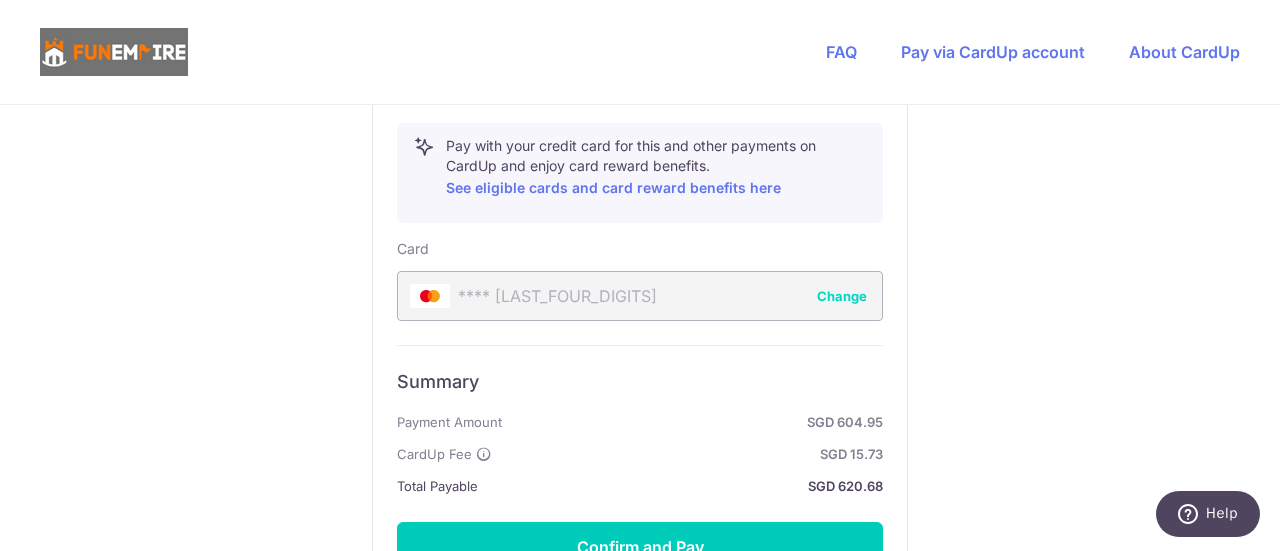 scroll, scrollTop: 1224, scrollLeft: 0, axis: vertical 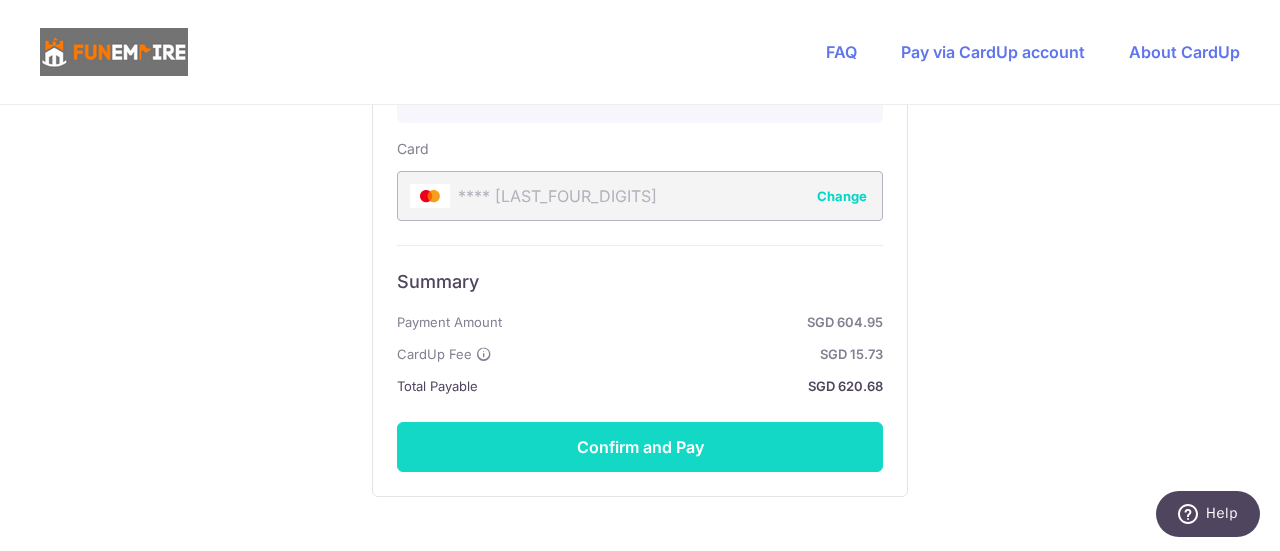click on "Confirm and Pay" at bounding box center (640, 447) 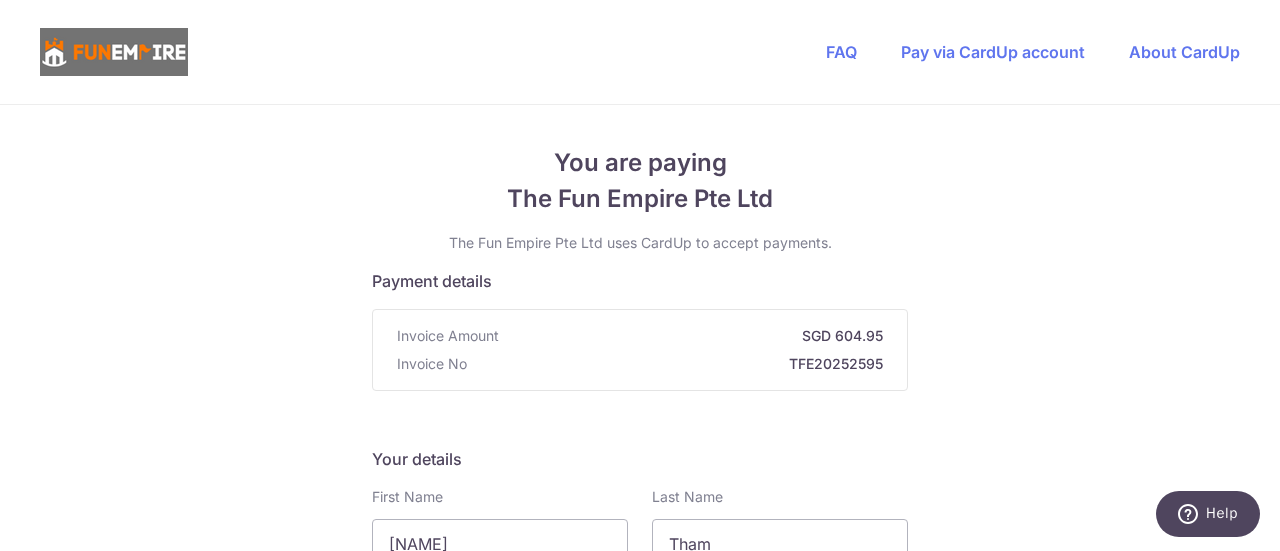 scroll, scrollTop: 500, scrollLeft: 0, axis: vertical 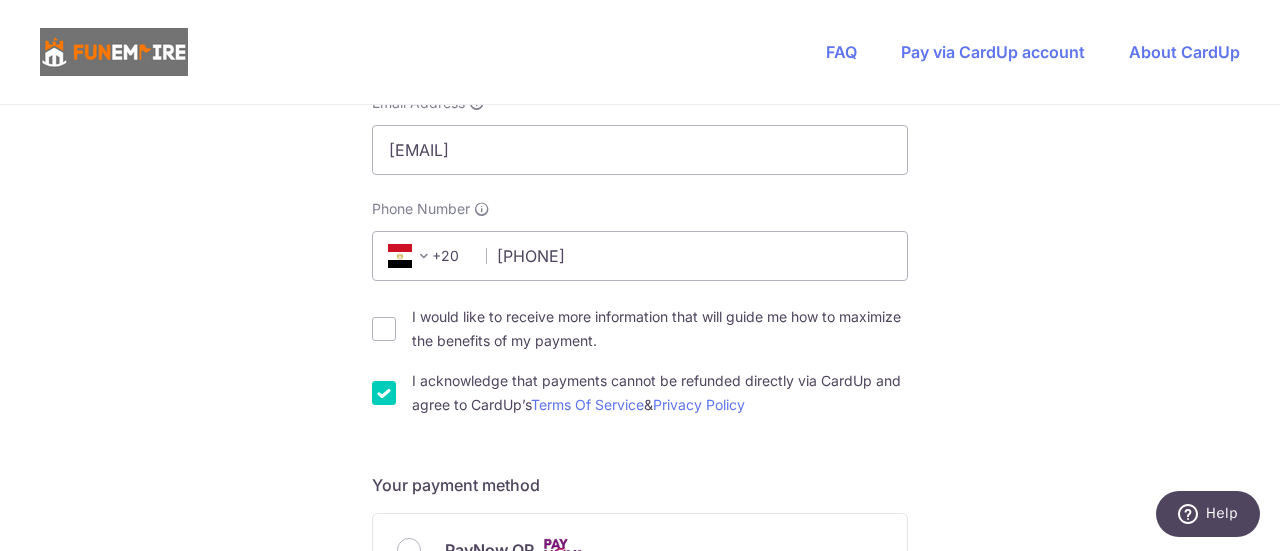 click on "+20" at bounding box center (427, 256) 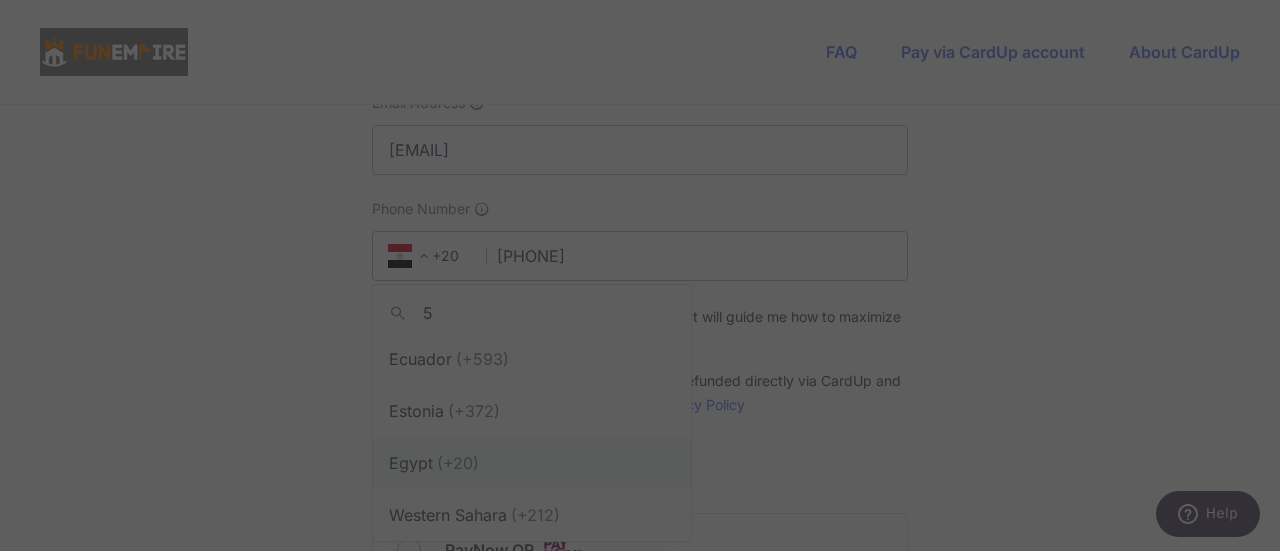 scroll, scrollTop: 0, scrollLeft: 0, axis: both 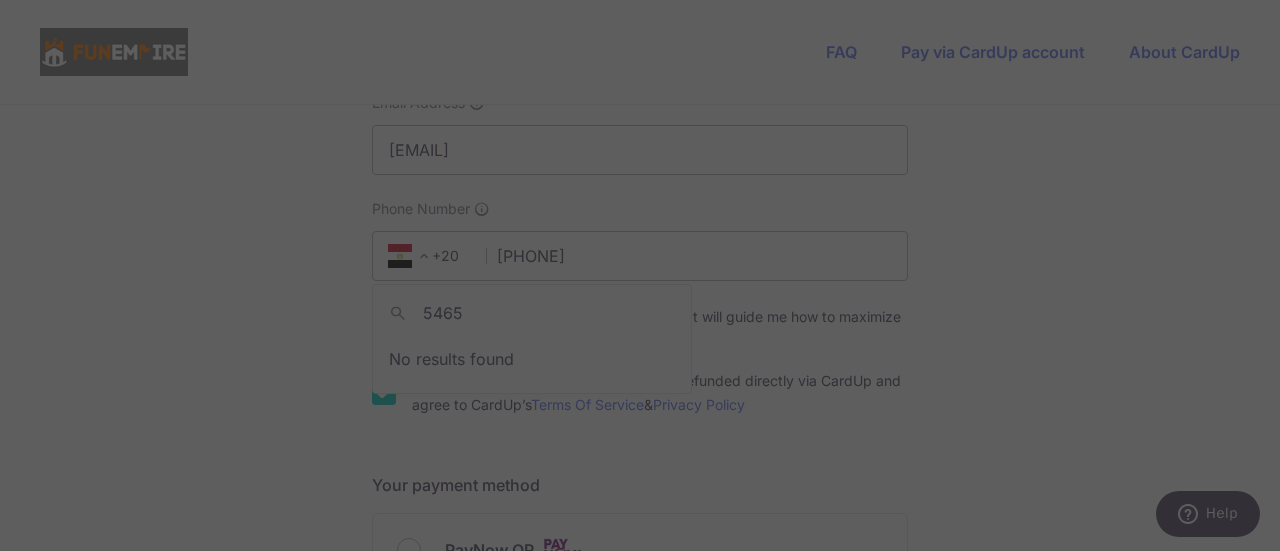 type on "5465" 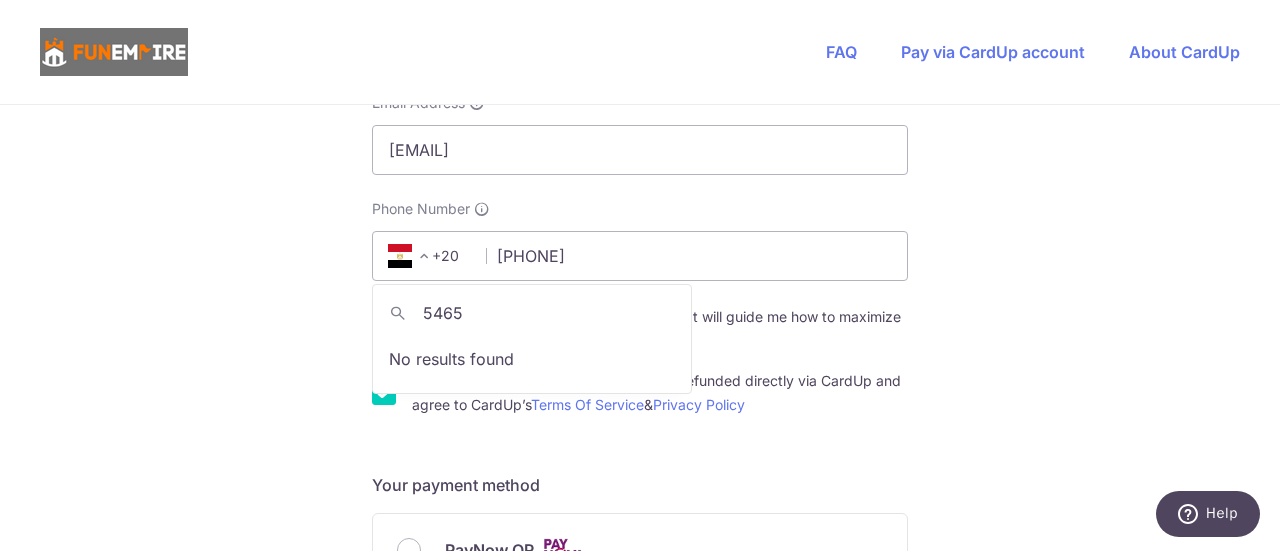 type 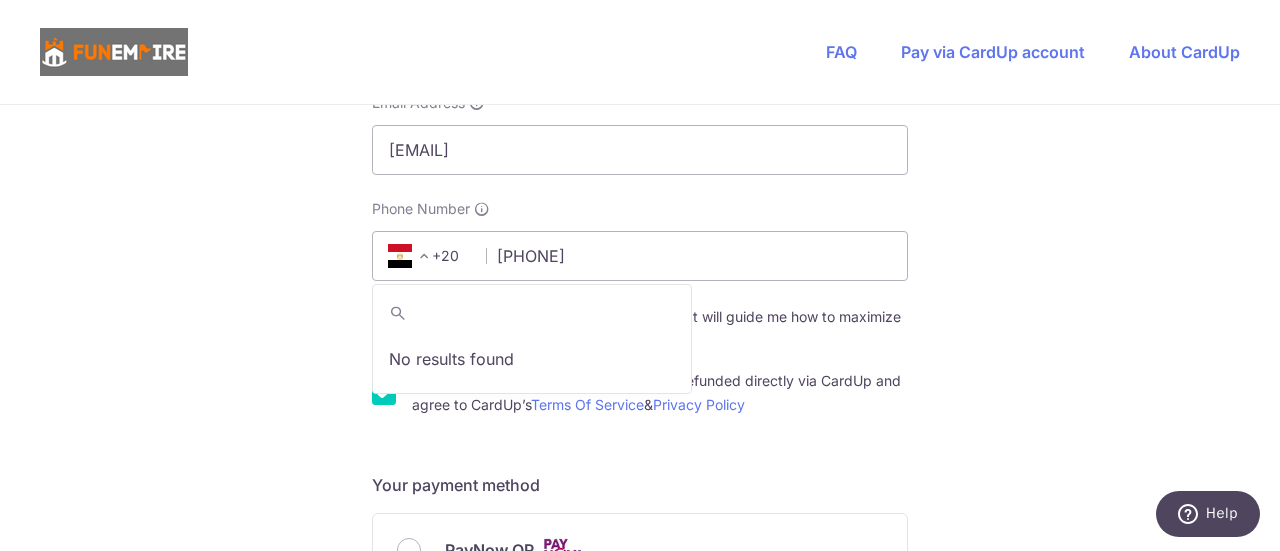 click on "+20" at bounding box center [427, 256] 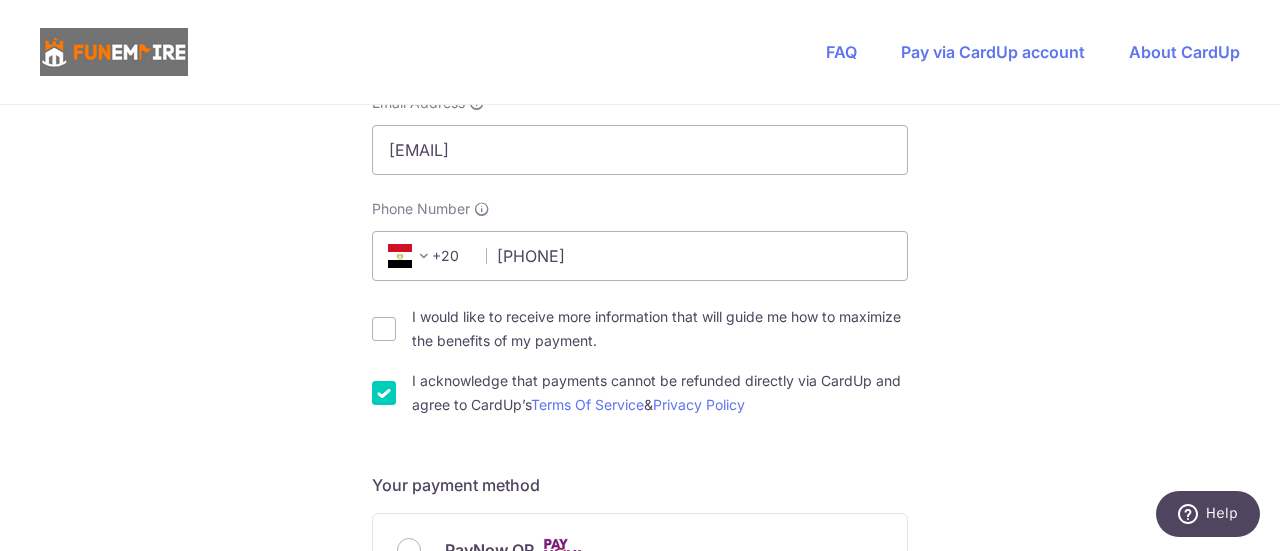 click on "+20" at bounding box center (427, 256) 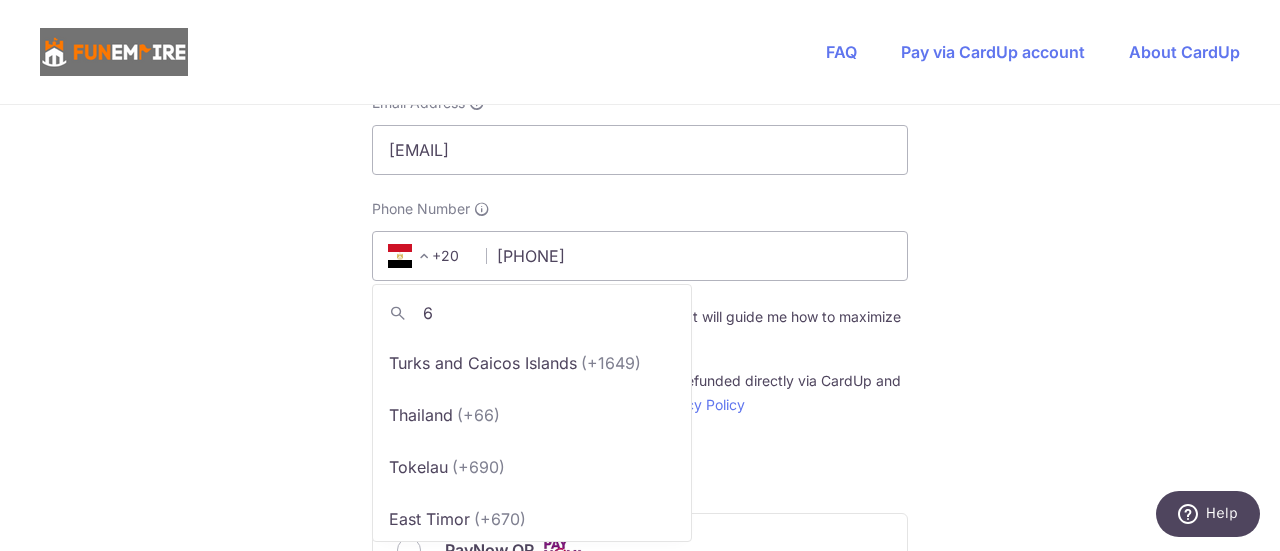 scroll, scrollTop: 0, scrollLeft: 0, axis: both 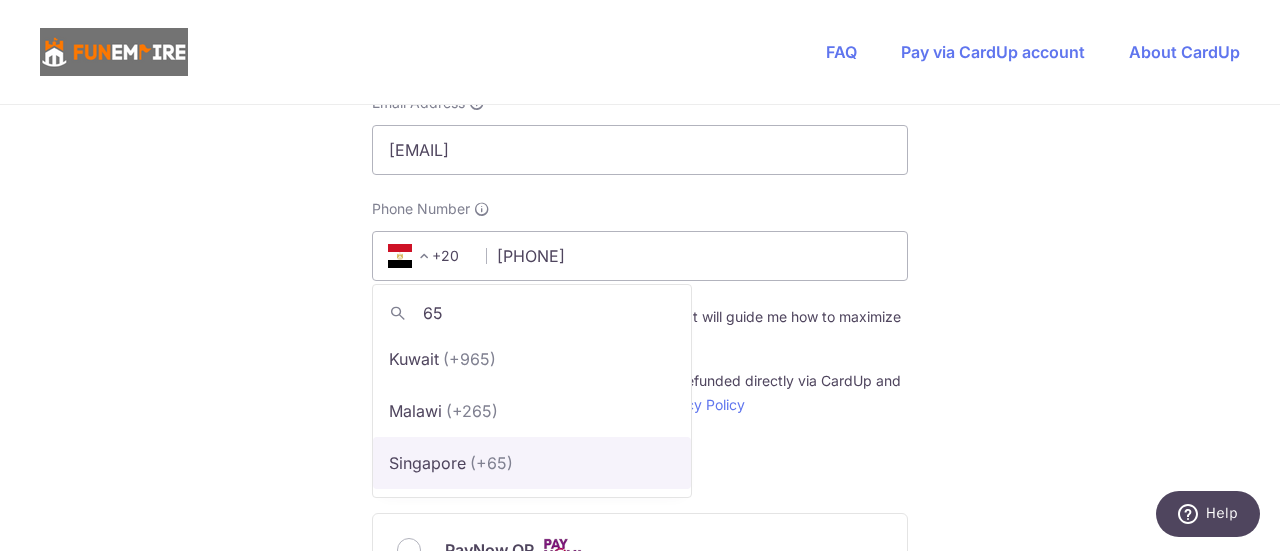 type on "65" 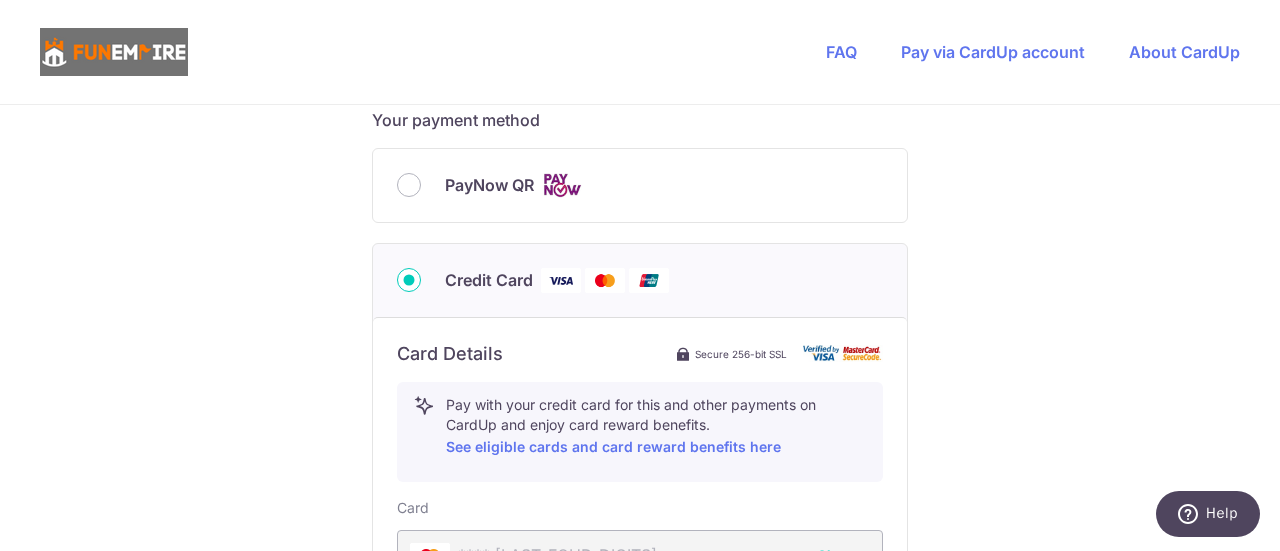 scroll, scrollTop: 1000, scrollLeft: 0, axis: vertical 